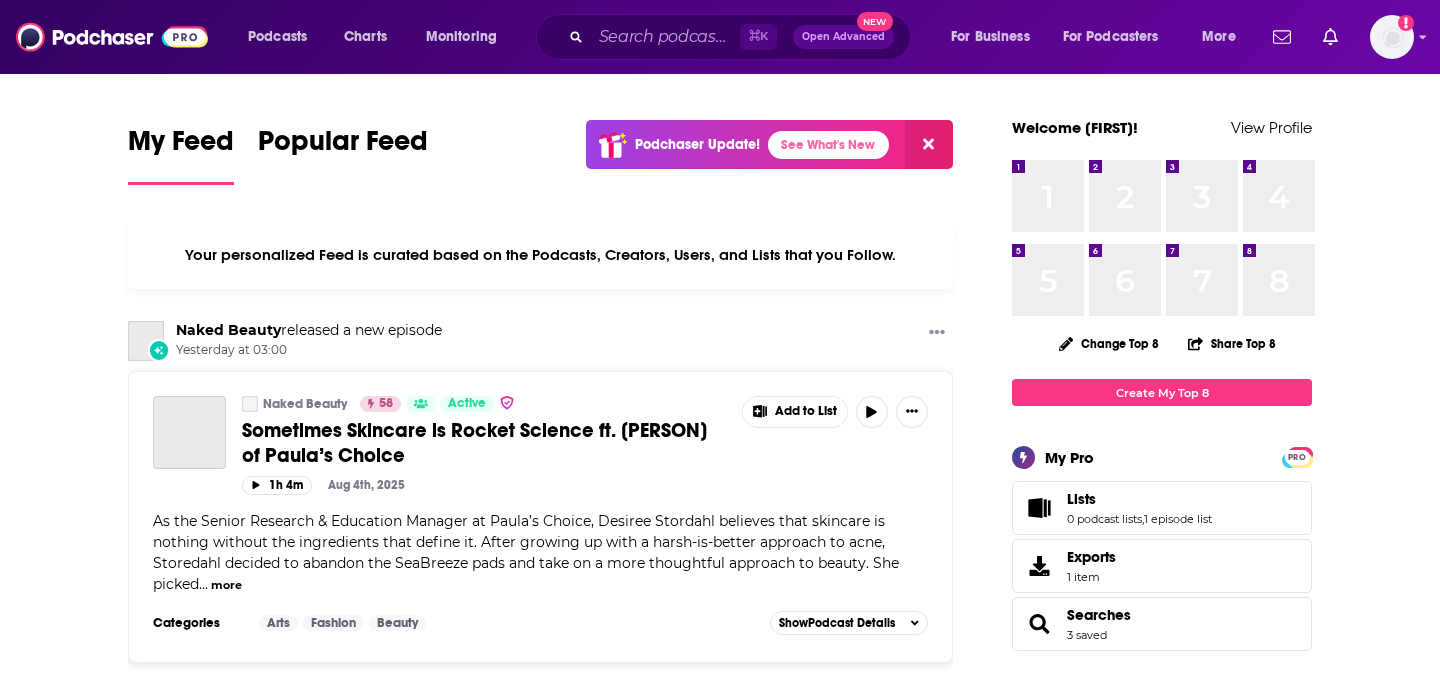 scroll, scrollTop: 0, scrollLeft: 0, axis: both 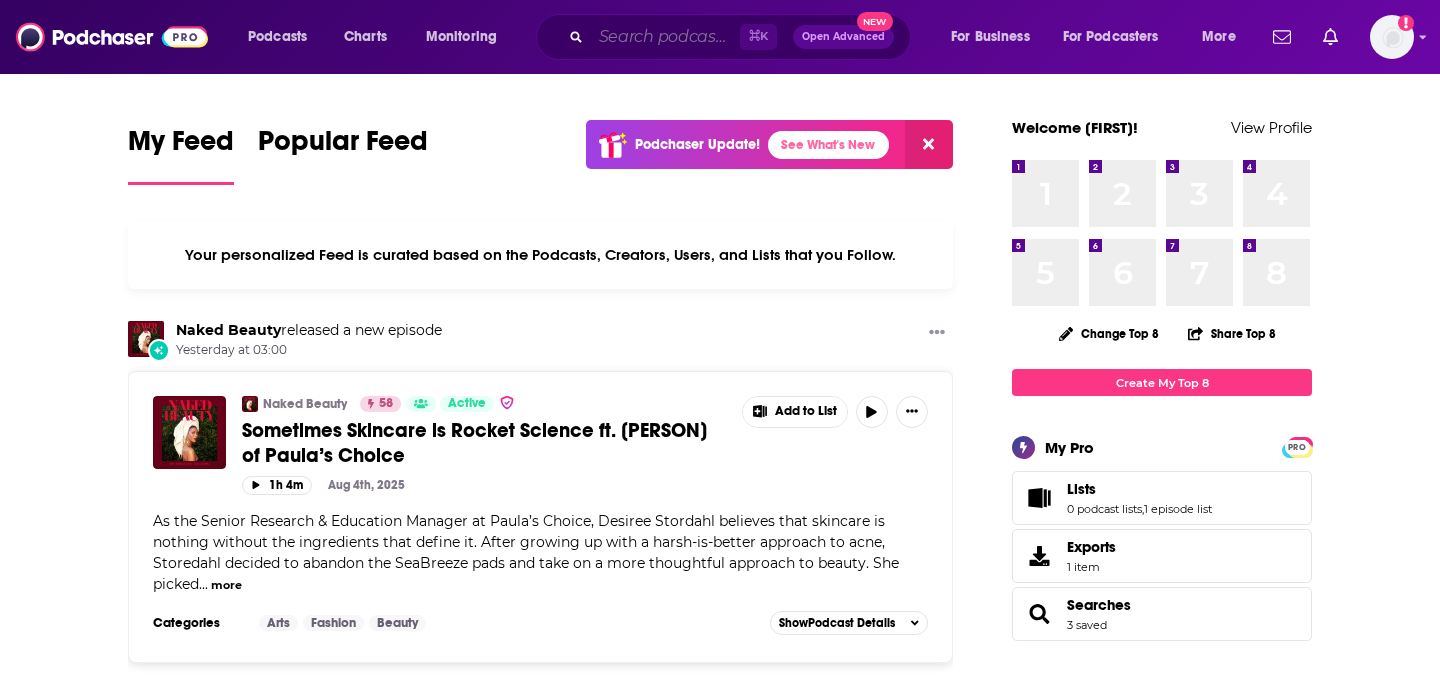 click at bounding box center [665, 37] 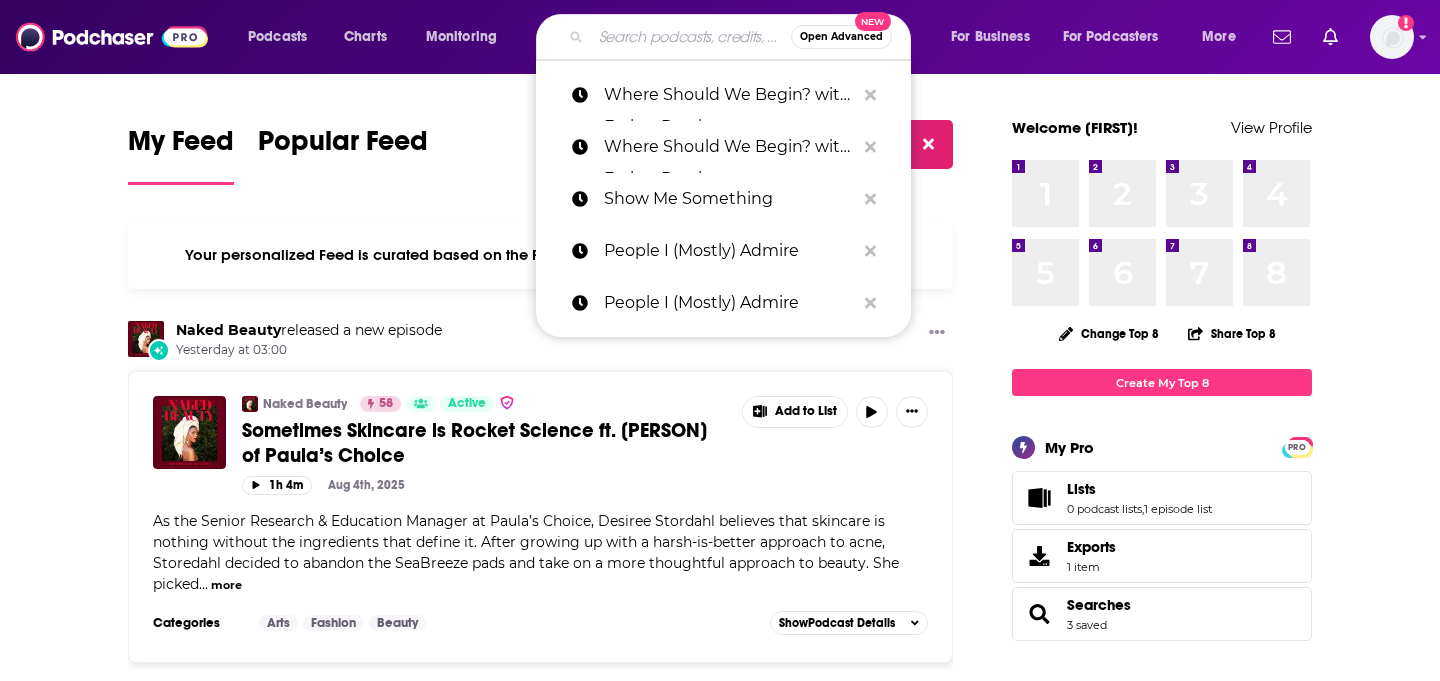 paste on "Washington DC (virtual only)" 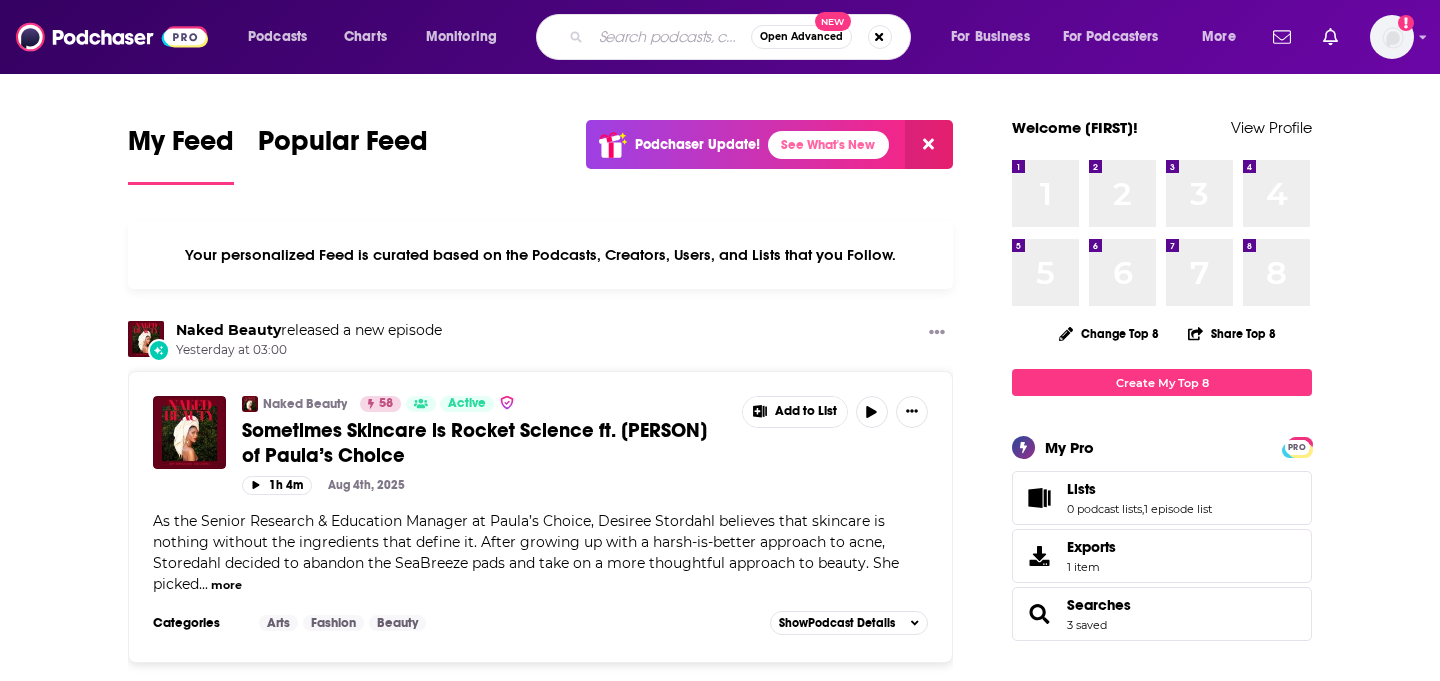 scroll, scrollTop: 0, scrollLeft: 0, axis: both 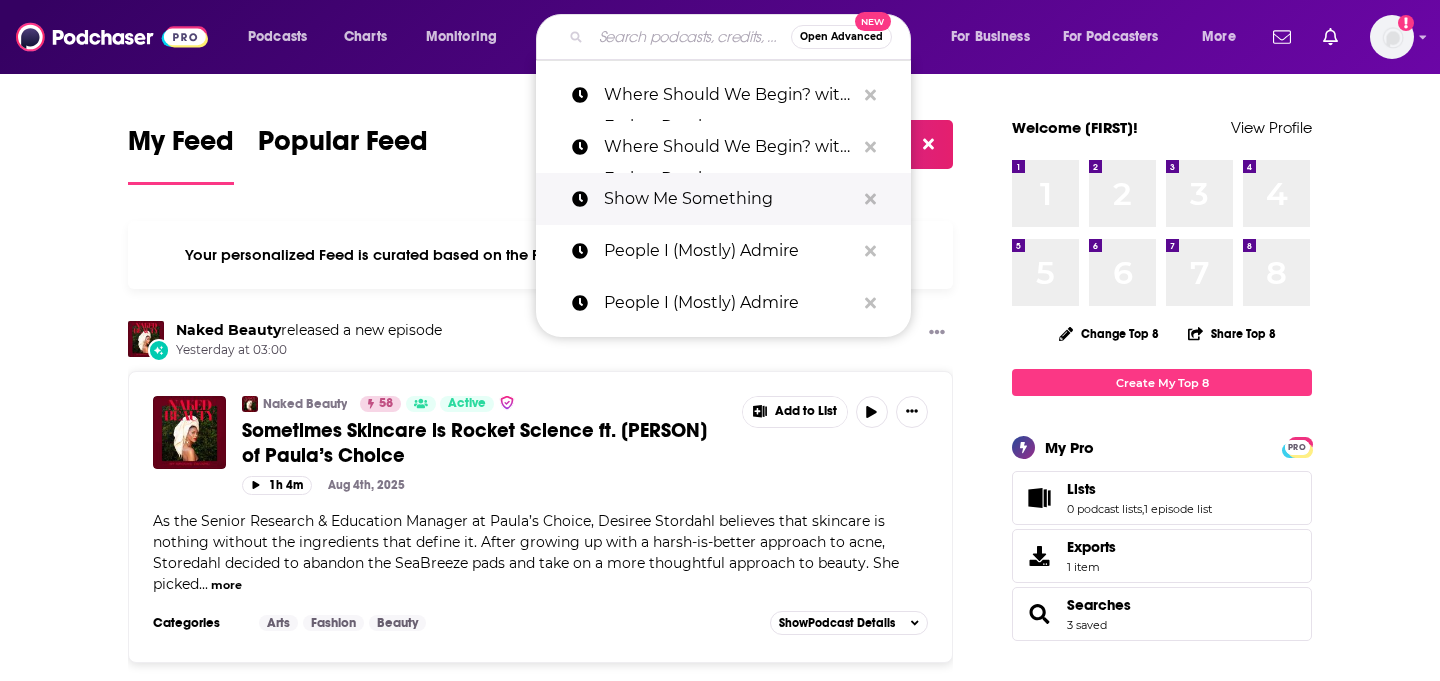 paste on "Wise Traditions Podcast, The" 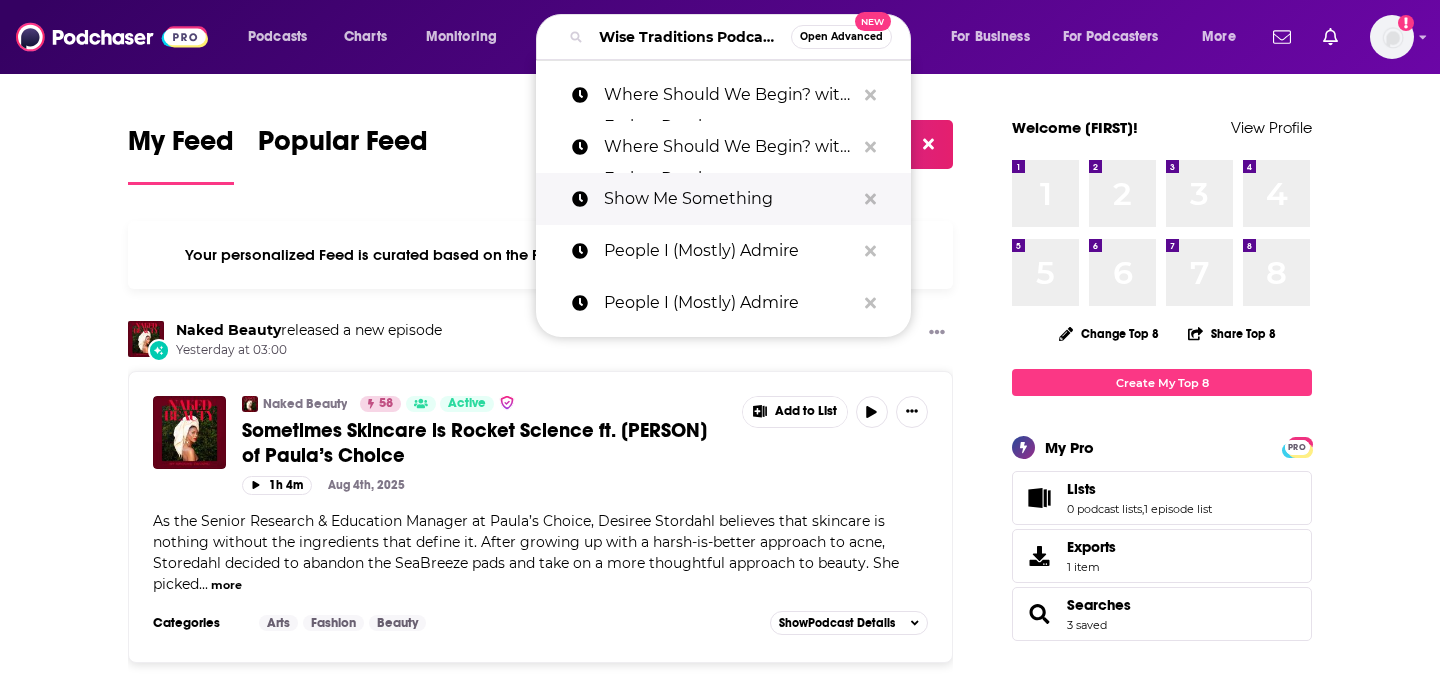 scroll, scrollTop: 0, scrollLeft: 74, axis: horizontal 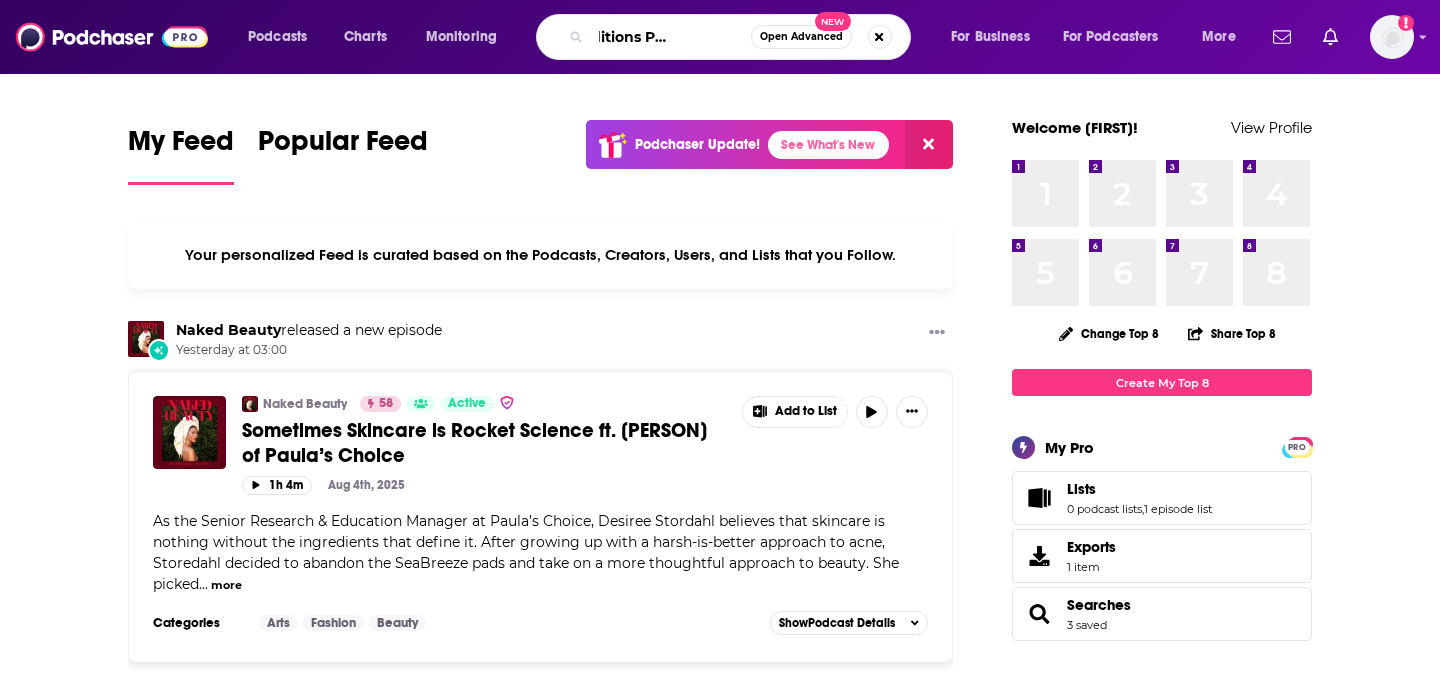 type on "Wise Traditions Podcast, The" 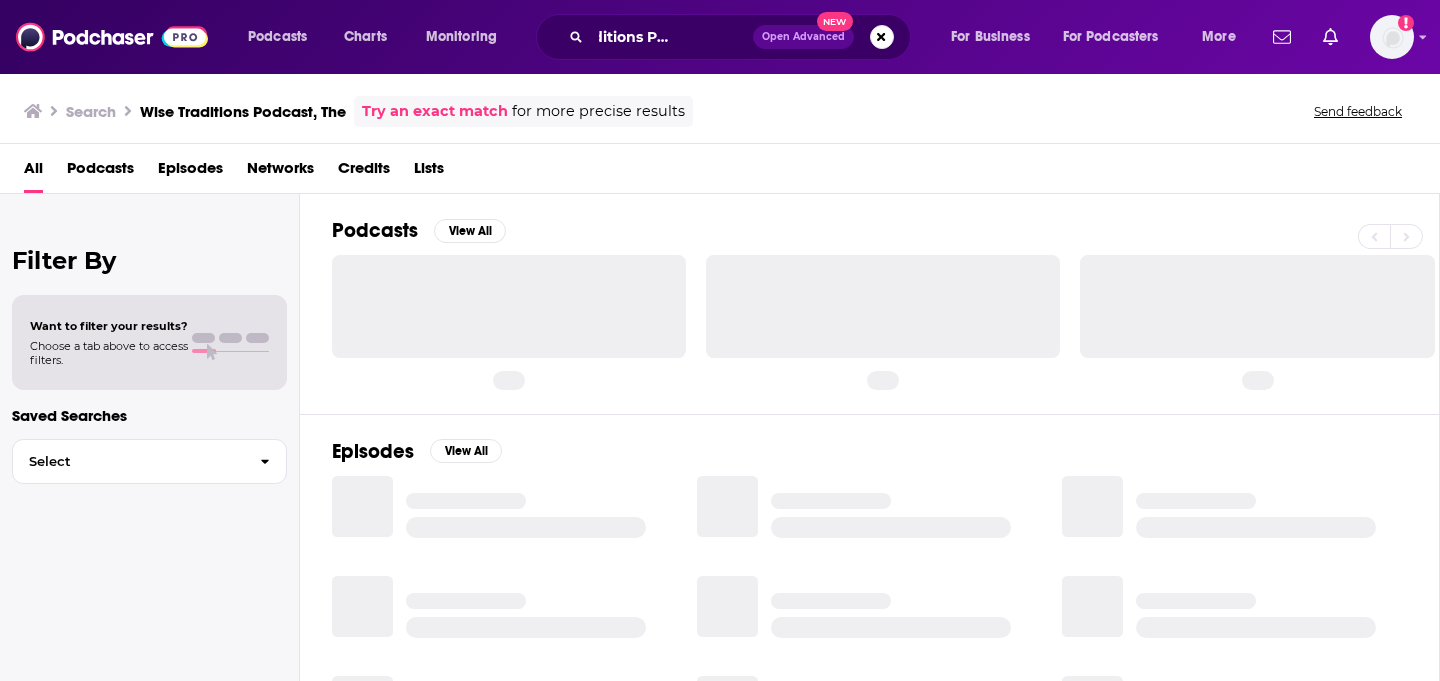 scroll, scrollTop: 0, scrollLeft: 0, axis: both 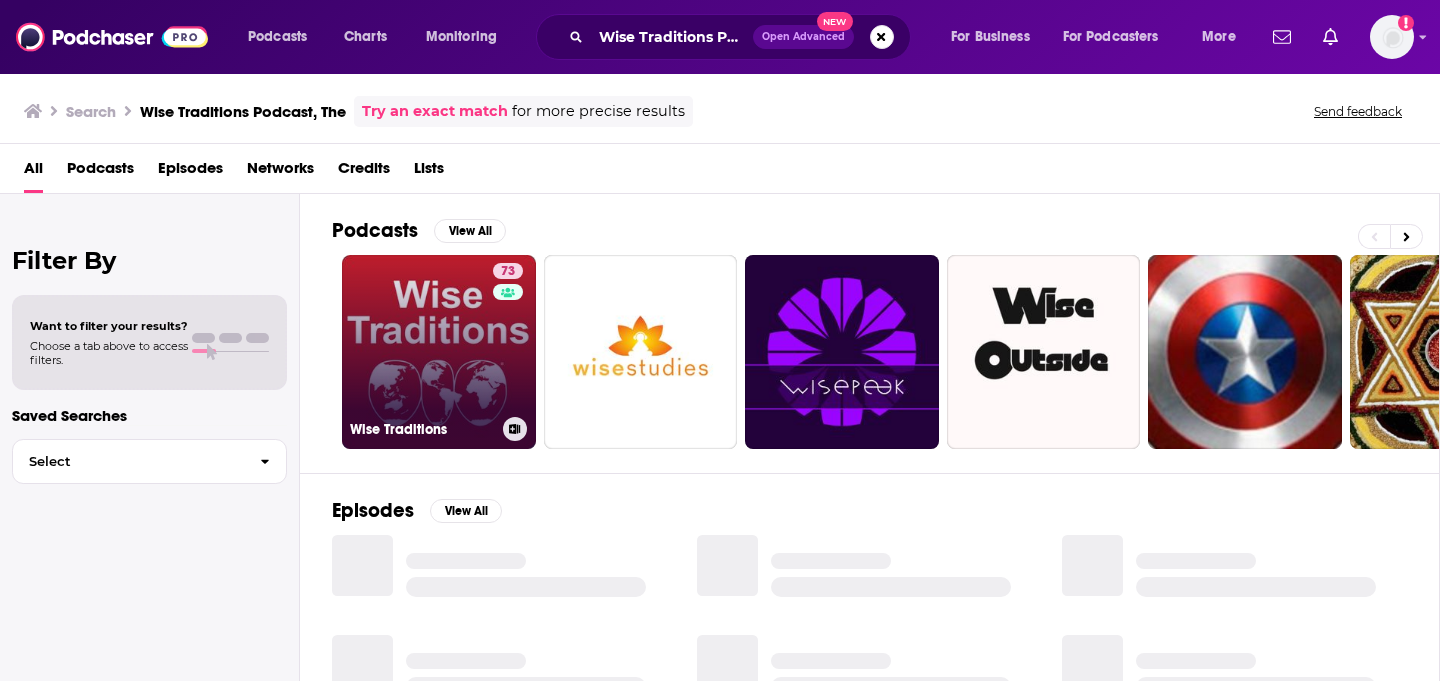 click on "73 Wise Traditions" at bounding box center [439, 352] 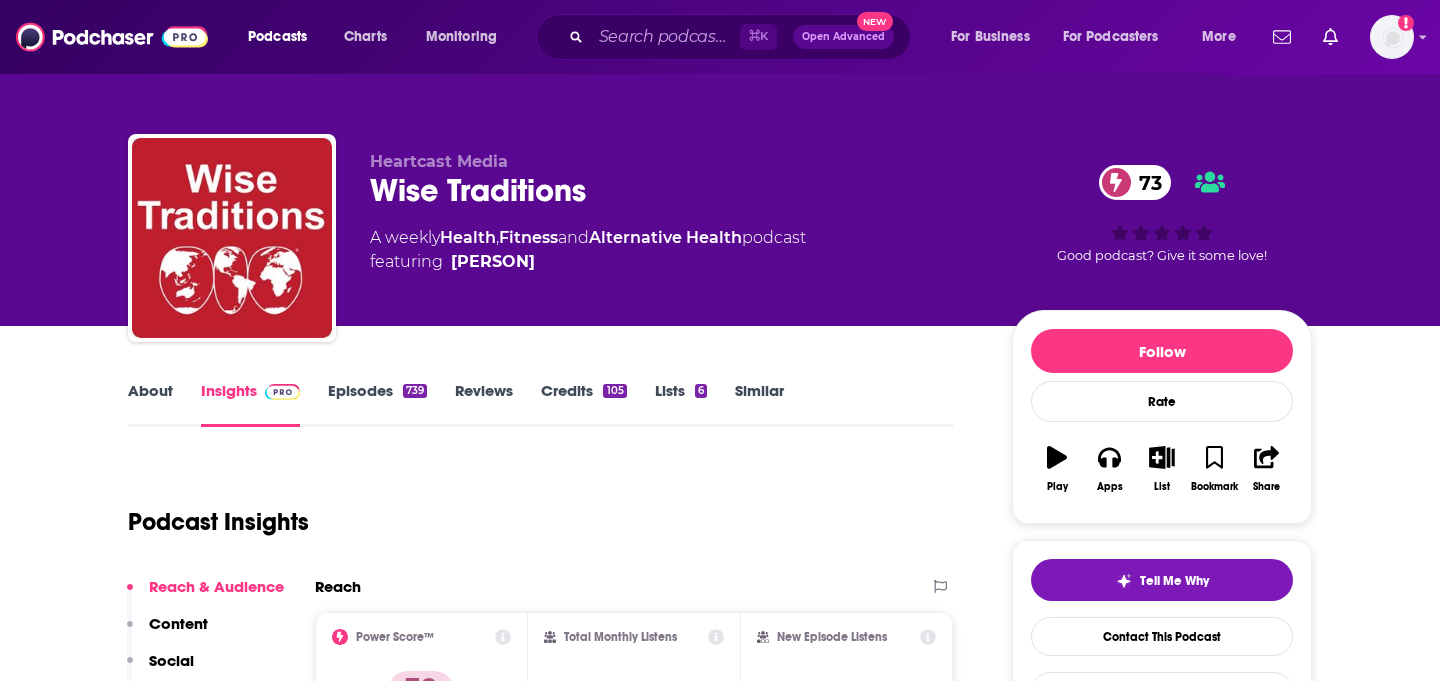 click on "About Insights Episodes 739 Reviews Credits 105 Lists 6 Similar Podcast Insights Reach & Audience Content Social Contacts Charts Sponsors Details Similar Contact Podcast Open Website Reach Power Score™ 73 Total Monthly Listens 92k-138k New Episode Listens 15k-22k Export One-Sheet Audience Demographics Gender Female Age 40 yo Income $ $ $ $ $ Parental Status Mixed Countries 1 United States 2 United Kingdom 3 Canada 4 Australia 5 South Africa Top Cities New York, NY , London , Los Angeles, CA , San Francisco, CA , Toronto , Chicago, IL Interests Alternative medicine , Nonfiction , Nutrition/Weight loss , Spirituality , Self help , Wining & dining Jobs Nutritionists , Health Educators , Principals/Owners , Authors/Writers , Physical Therapists , Consultants Ethnicities White / Caucasian , Hispanic , Asian , African American Show More Content Political Skew Medium Right Socials Youtube @[USERNAME] 8k X/Twitter @[USERNAME] 44k Instagram @[USERNAME] 295k Facebook @wisetraditions 20k Contacts     Charts" at bounding box center (720, 2632) 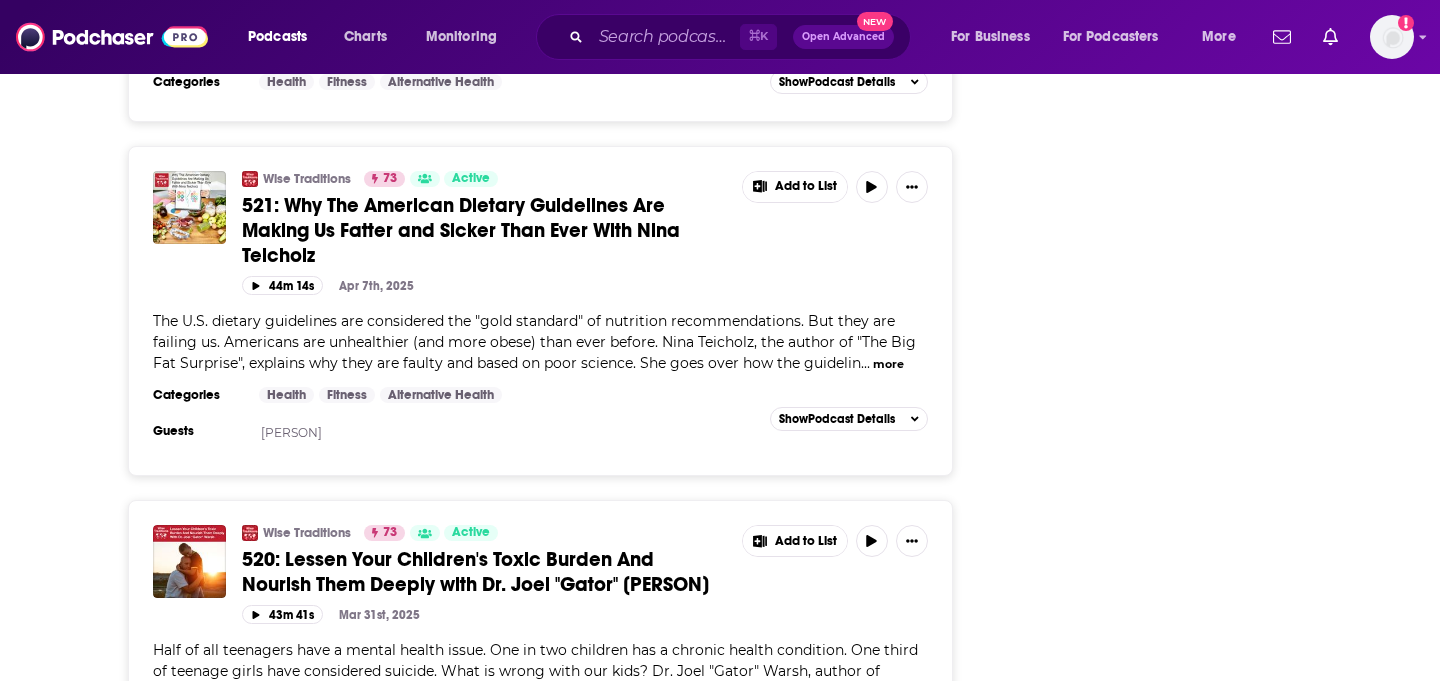 scroll, scrollTop: 5990, scrollLeft: 0, axis: vertical 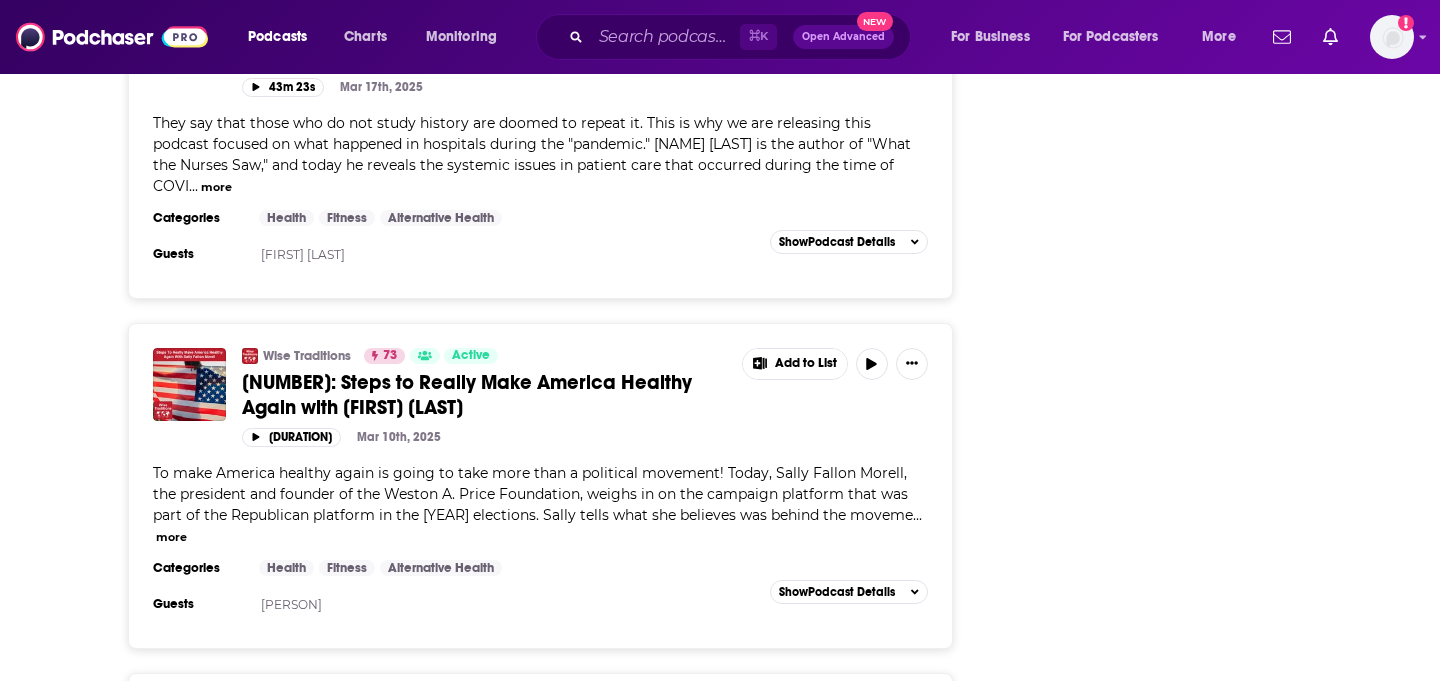 click on "Follow Rate Play Apps List Bookmark Share Tell Me Why Contact This Podcast Export One-Sheet Get this podcast via API My Notes Your concierge team Ask a question or make a request. Send a message Share This Podcast Recommendation sent https://www.podchaser.com/podcasts/wise-traditions-5330 Copy Link Followers 5 Hosted by Get 1 FREE month of hosting! Official Website spreaker.com RSS Feed spreaker.com Facebook https://www.facebook.com/wisetraditions X/Twitter twitter.com/WestonAPrice Instagram instagram.com/westonaprice YouTube https://www.youtube.com/@WiseTraditions Podcast Details Created by Heartcast Media Podcast Status Active Started [DATE] Latest Episode [DATE] Release Period Weekly Episodes 739 Avg. Episode Length 38 minutes Explicit No Order Episodic Language English Claim This Podcast Do you host or manage this podcast? Claim and edit this page to your liking. Refresh Feed Are we missing an episode or update? Use this to check the RSS feed immediately. Seeing Double?" at bounding box center [1162, -2578] 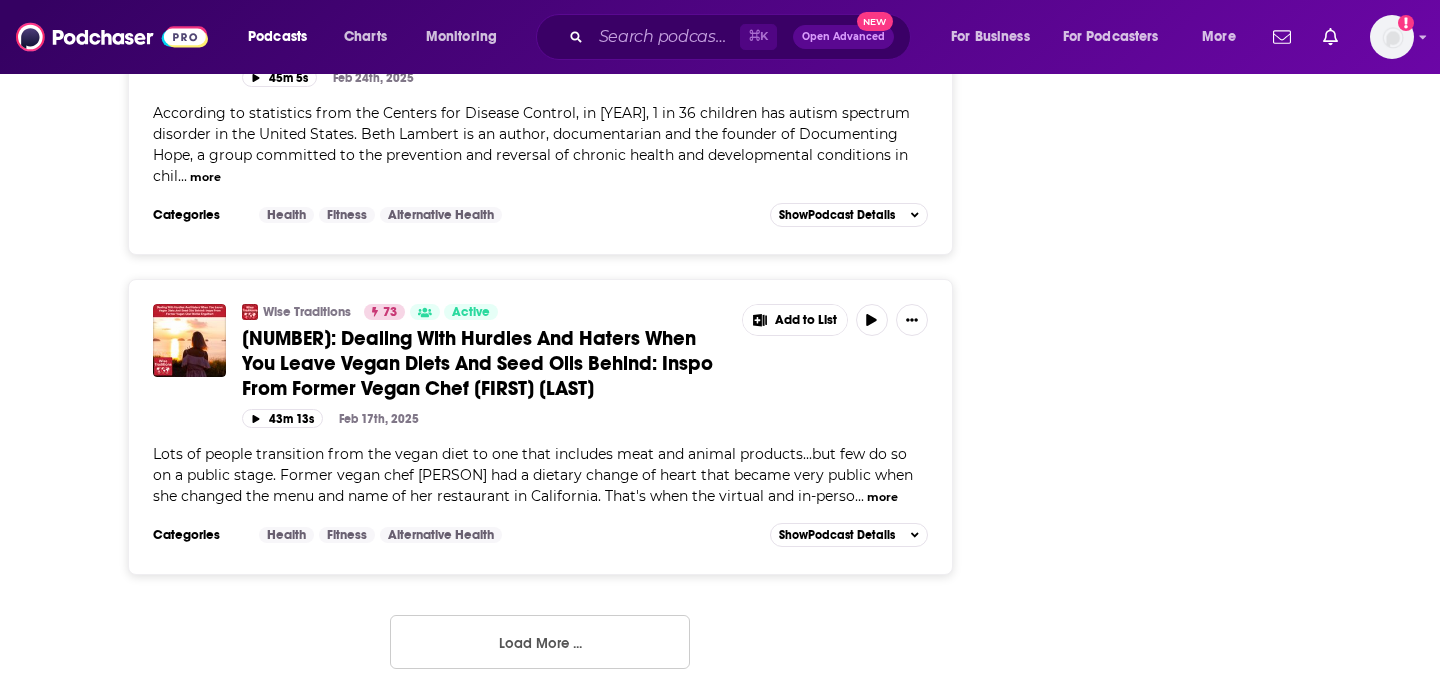 scroll, scrollTop: 8269, scrollLeft: 0, axis: vertical 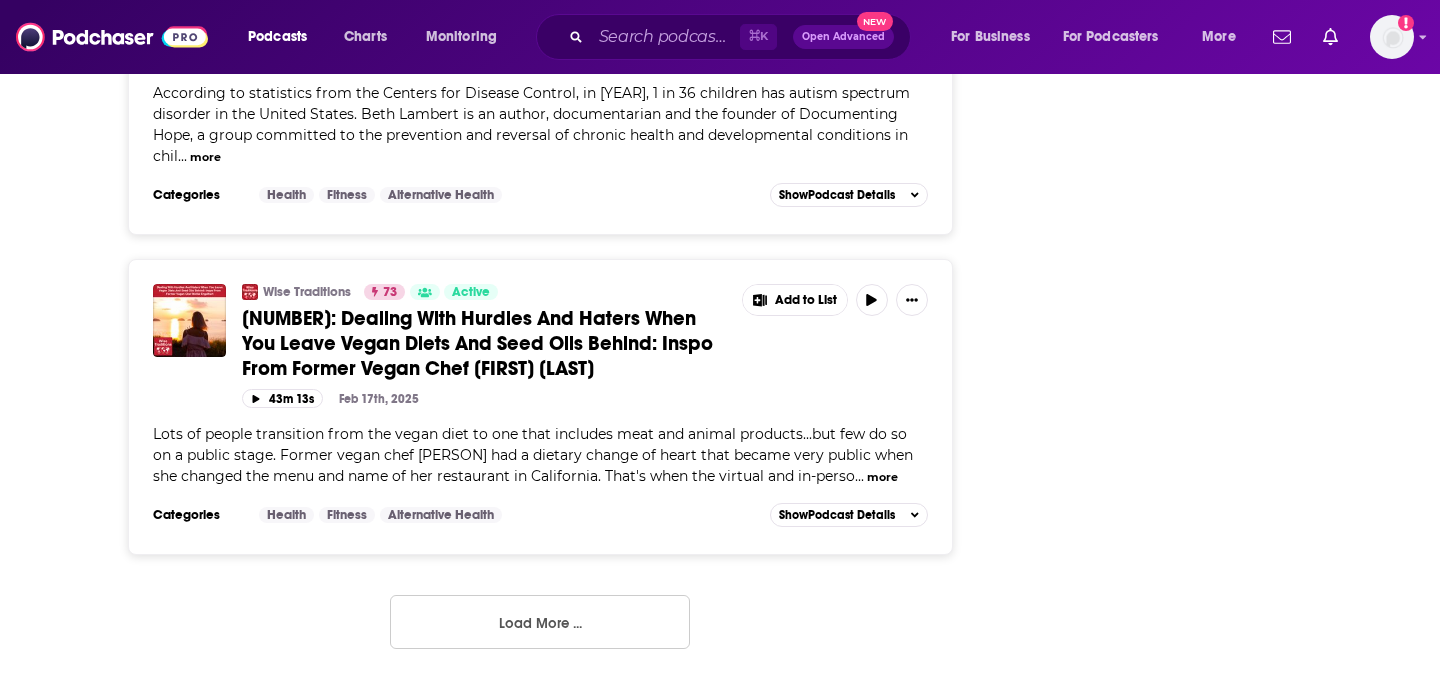 click on "Load More ..." at bounding box center [540, 622] 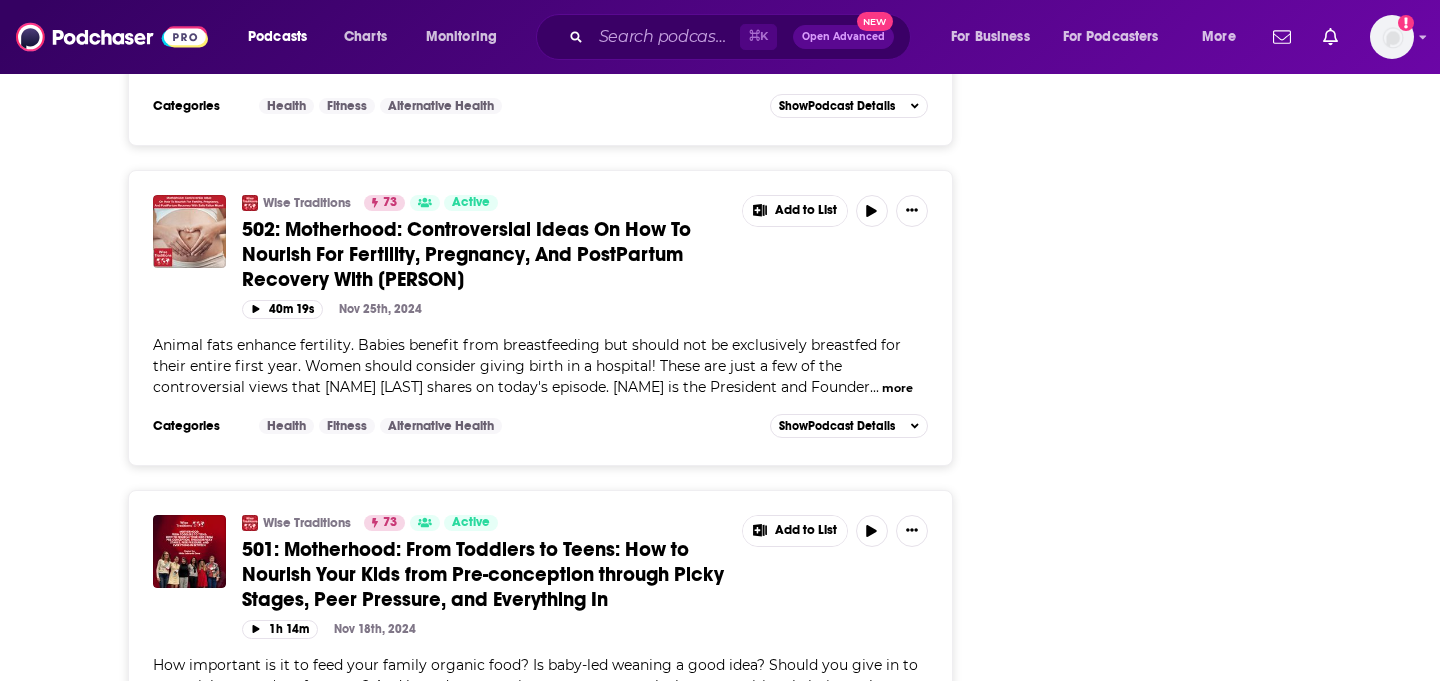 scroll, scrollTop: 12187, scrollLeft: 0, axis: vertical 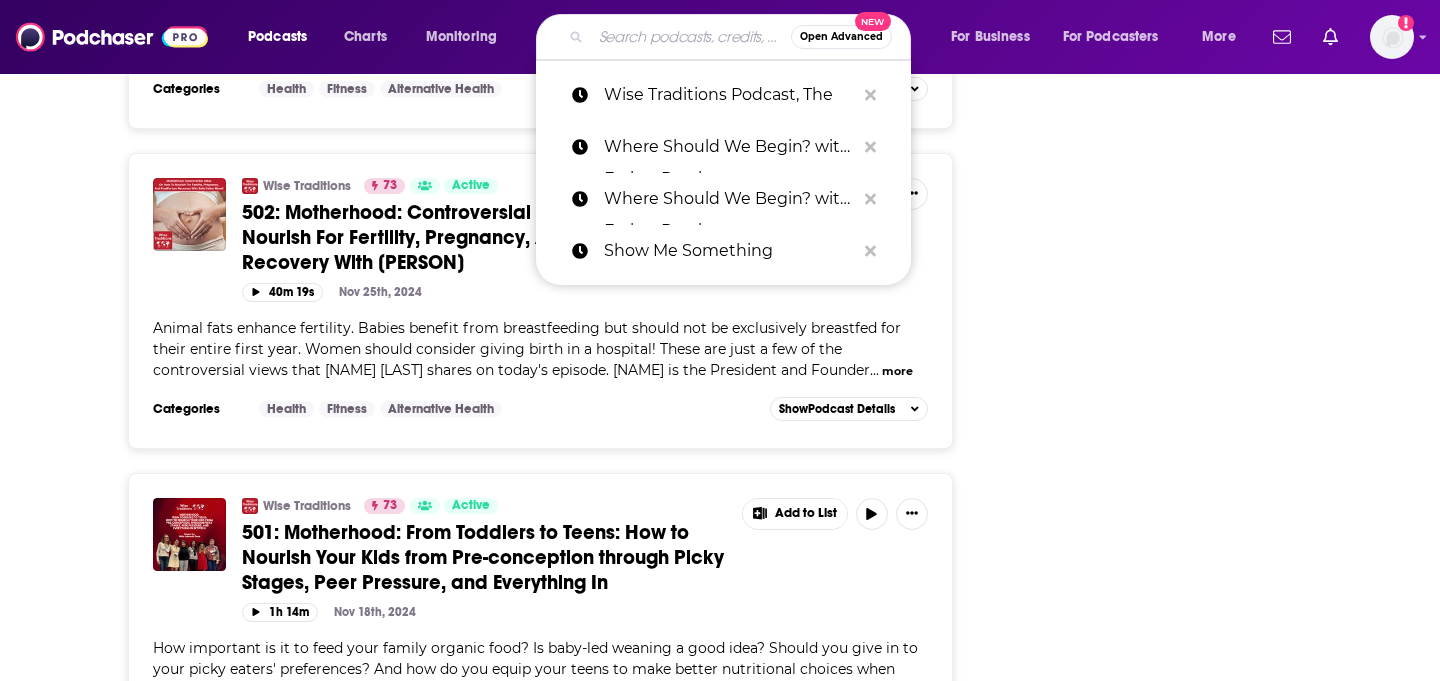 click at bounding box center [691, 37] 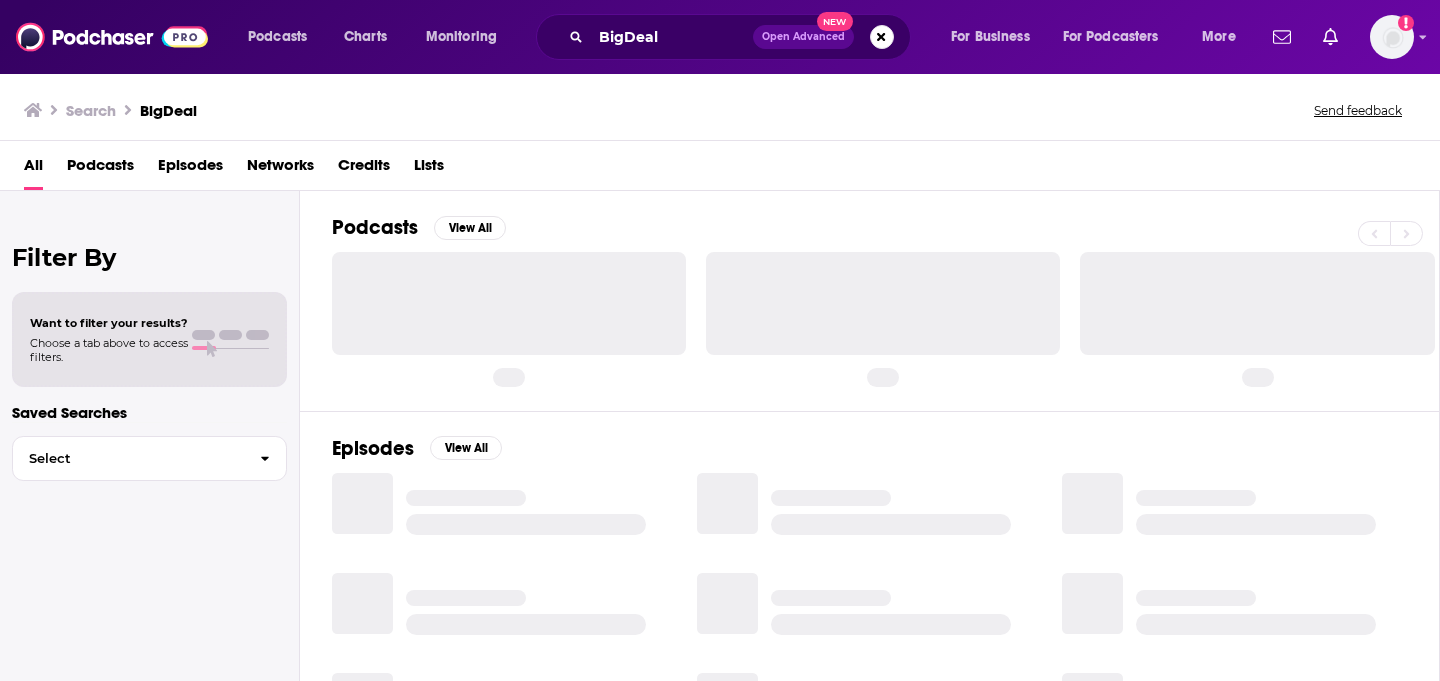 scroll, scrollTop: 0, scrollLeft: 0, axis: both 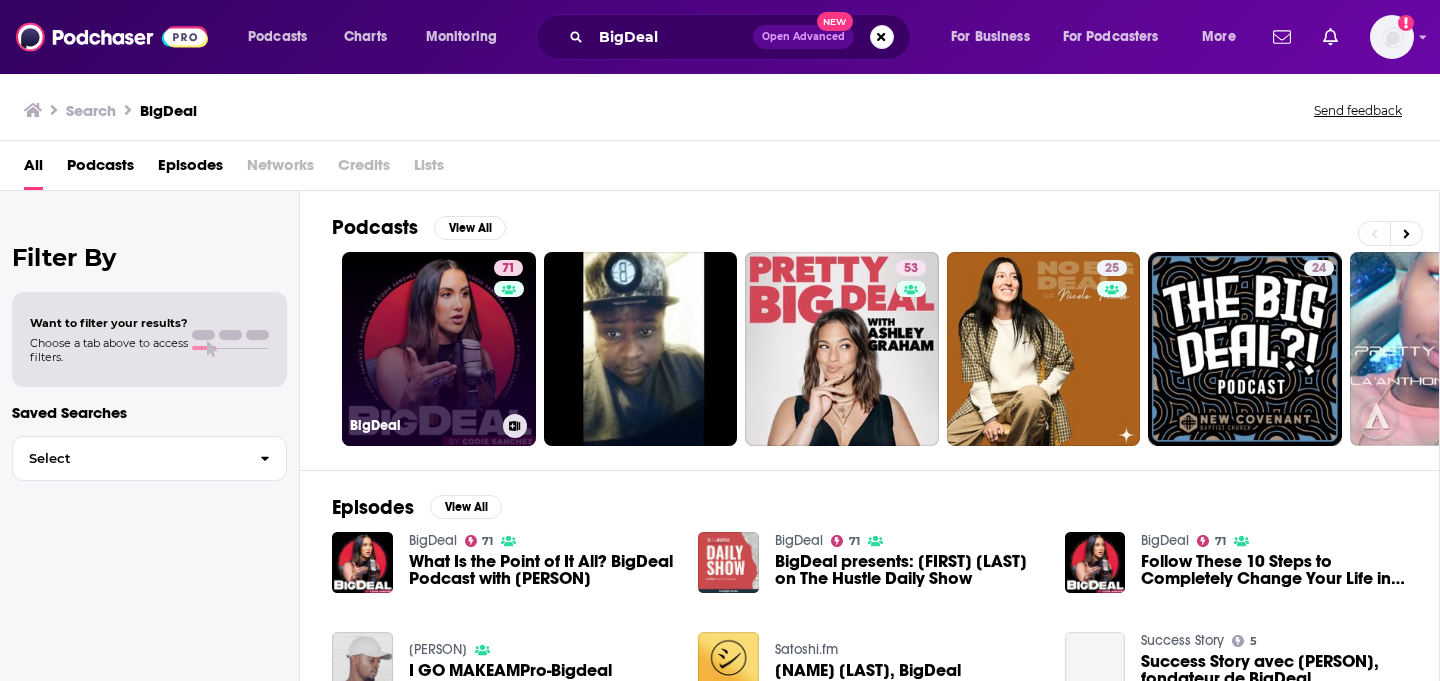 click on "[NUMBER] BigDeal" at bounding box center (439, 349) 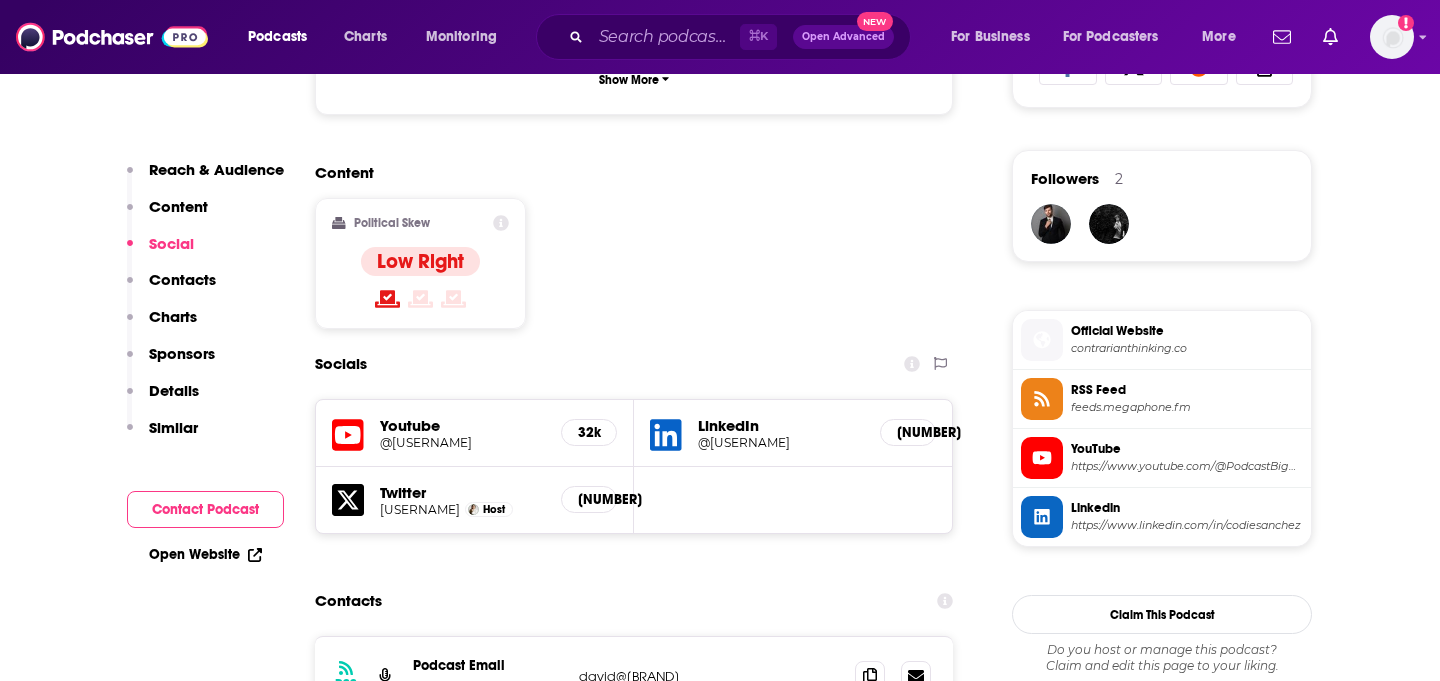 scroll, scrollTop: 1386, scrollLeft: 0, axis: vertical 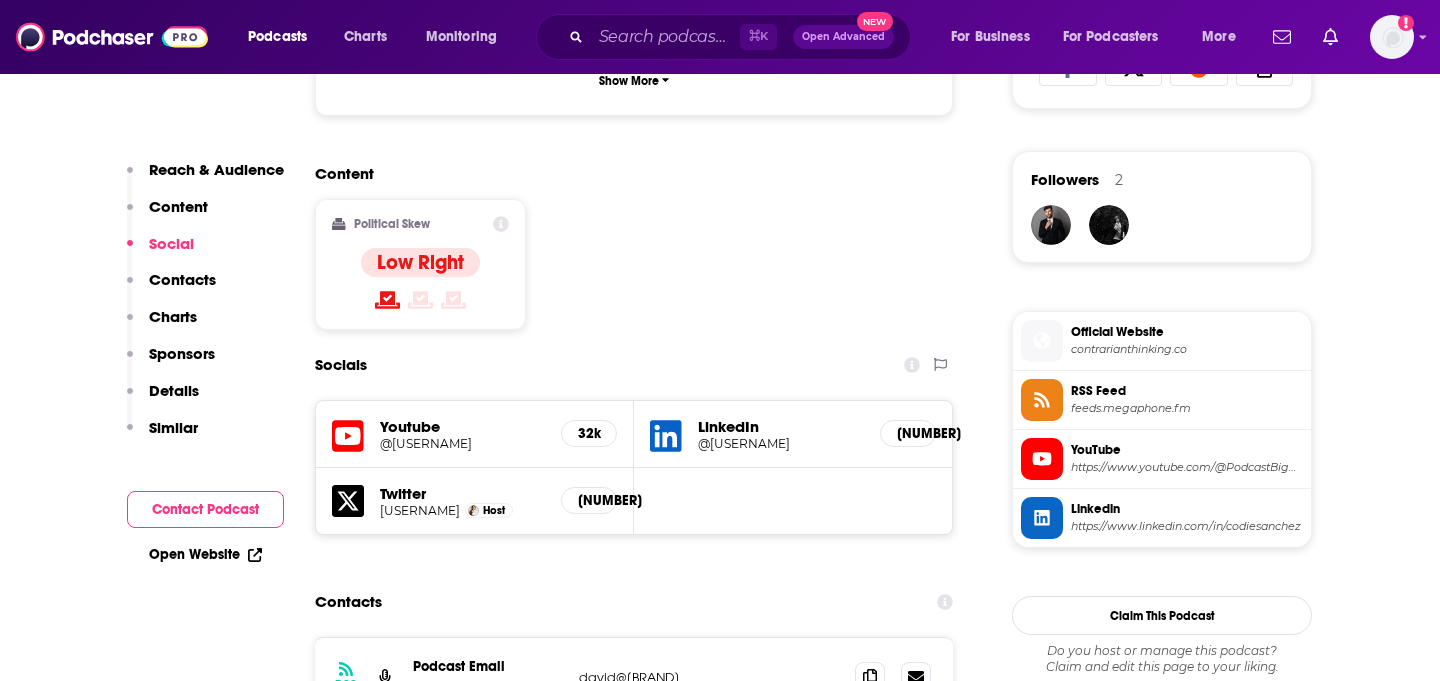click on "contrarianthinking.co" at bounding box center [1187, 349] 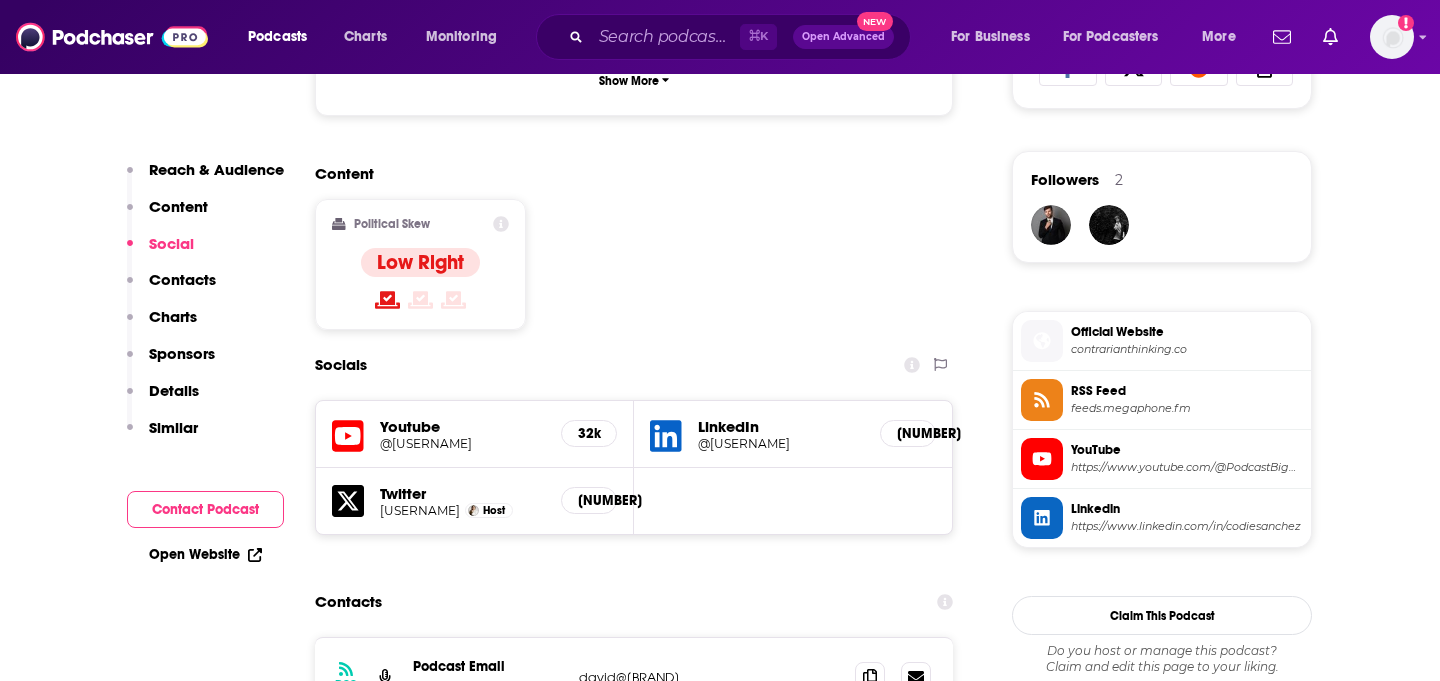 click at bounding box center [1042, 459] 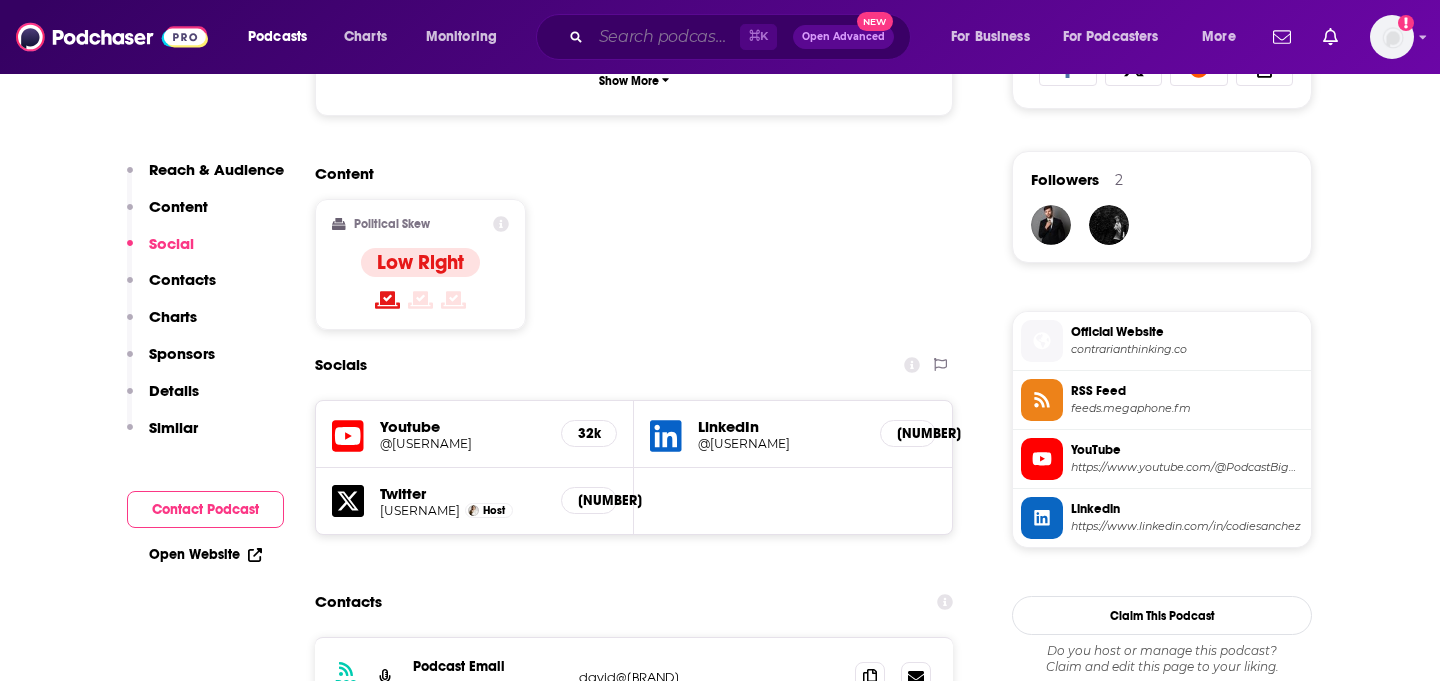 click at bounding box center (665, 37) 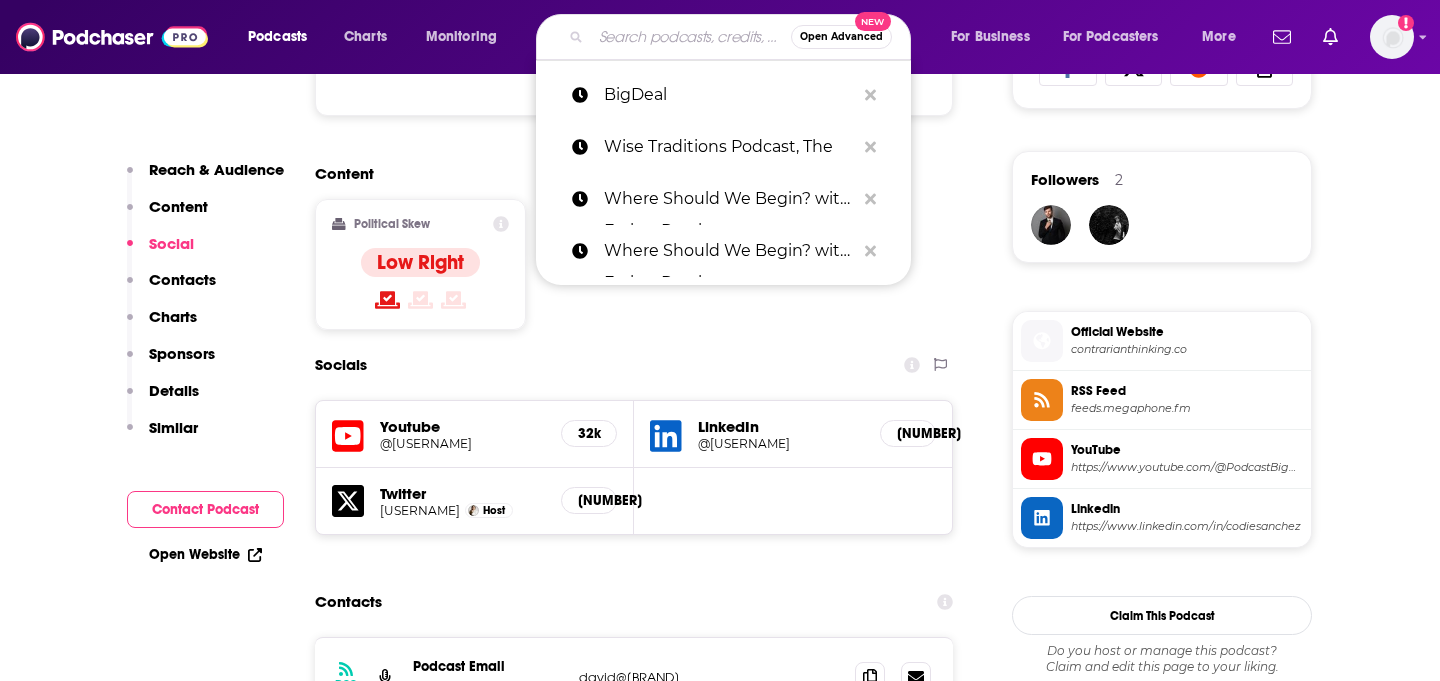 paste on "Influential Personal Brand Podcast" 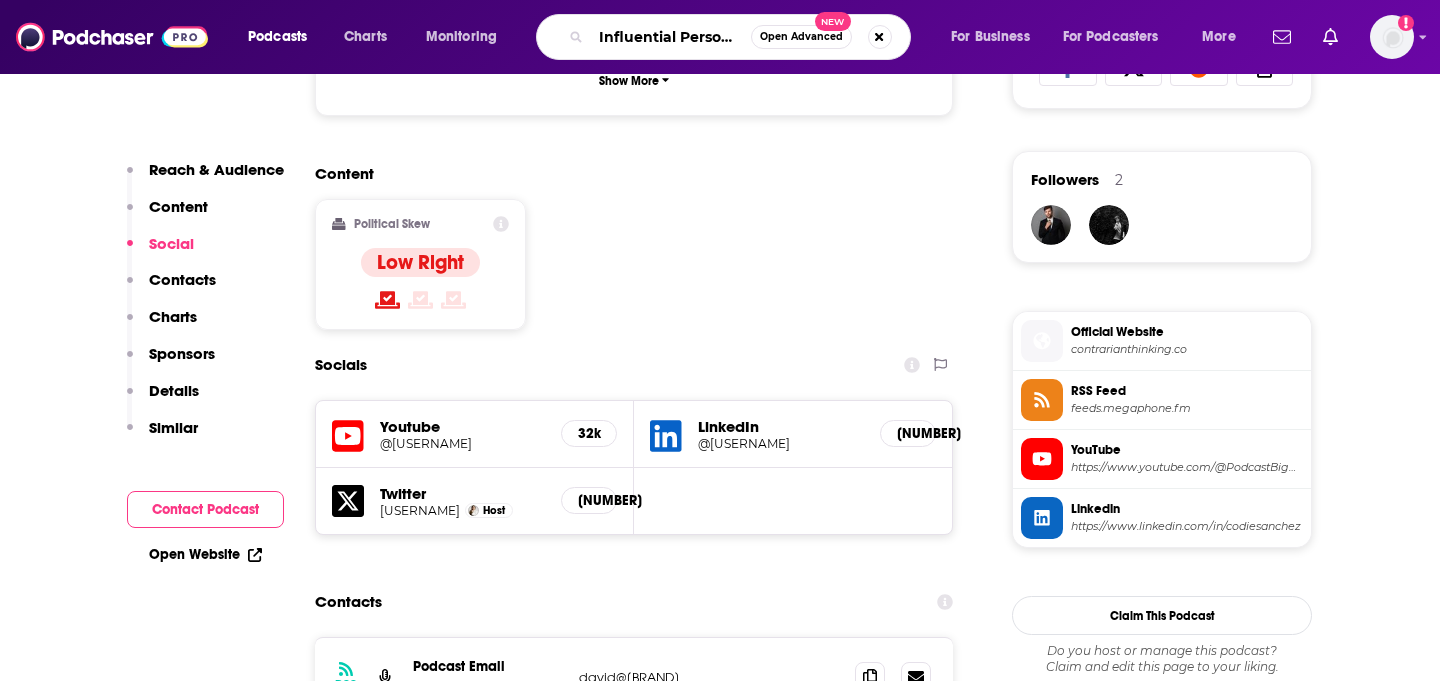 scroll, scrollTop: 0, scrollLeft: 117, axis: horizontal 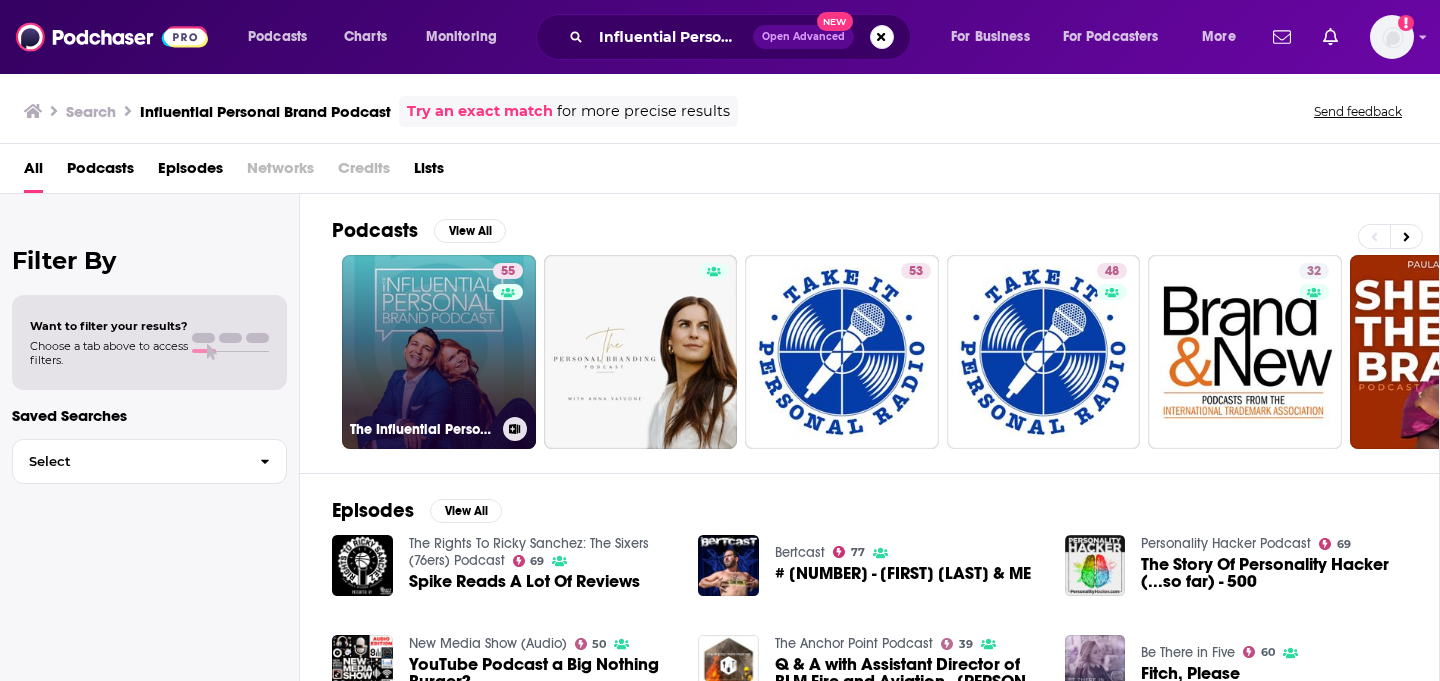 click on "55 The Influential Personal Brand Podcast" at bounding box center [439, 352] 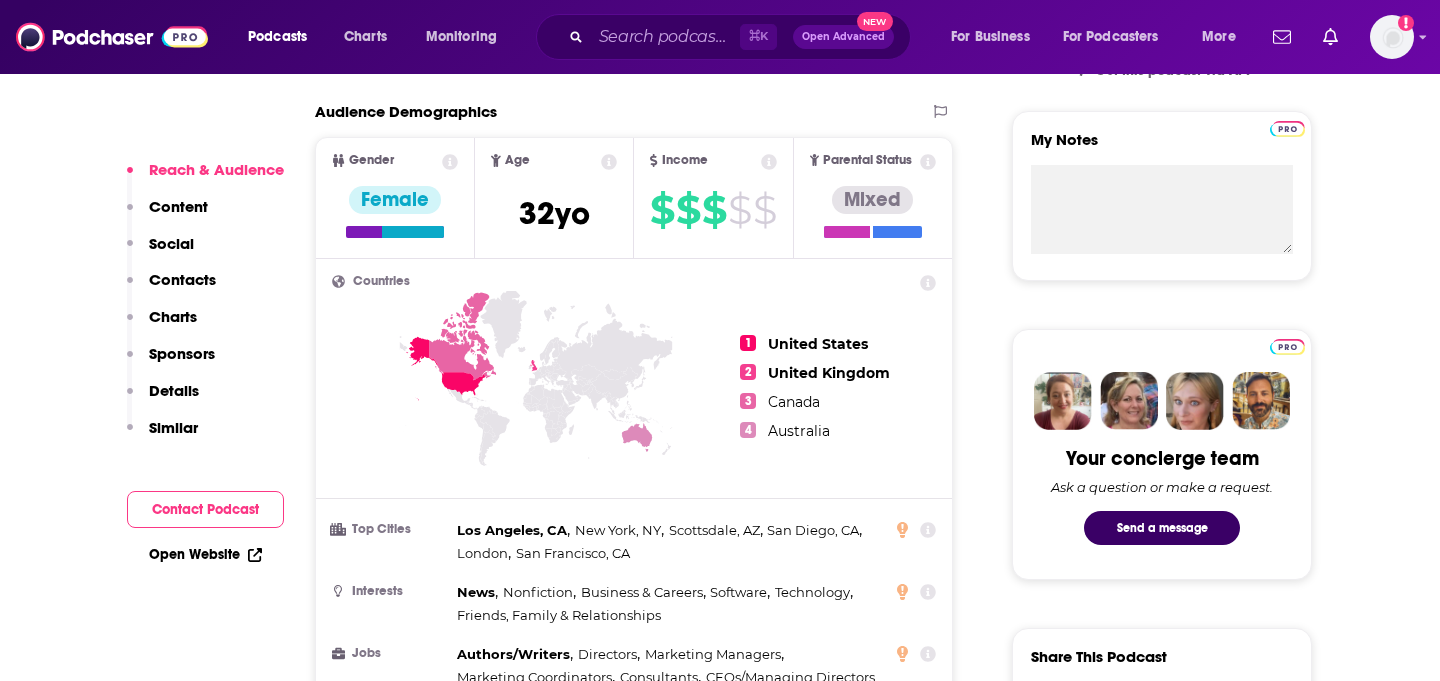 scroll, scrollTop: 1442, scrollLeft: 0, axis: vertical 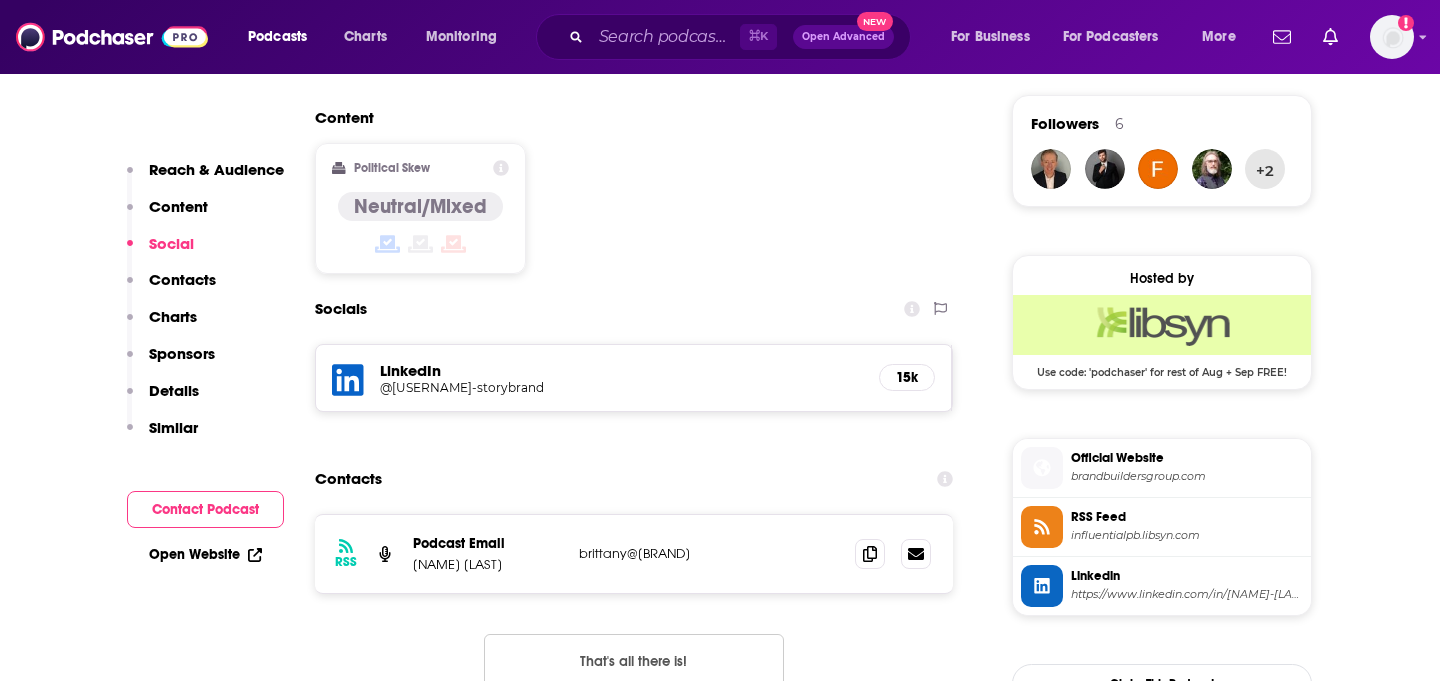 click on "brandbuildersgroup.com" at bounding box center [1187, 476] 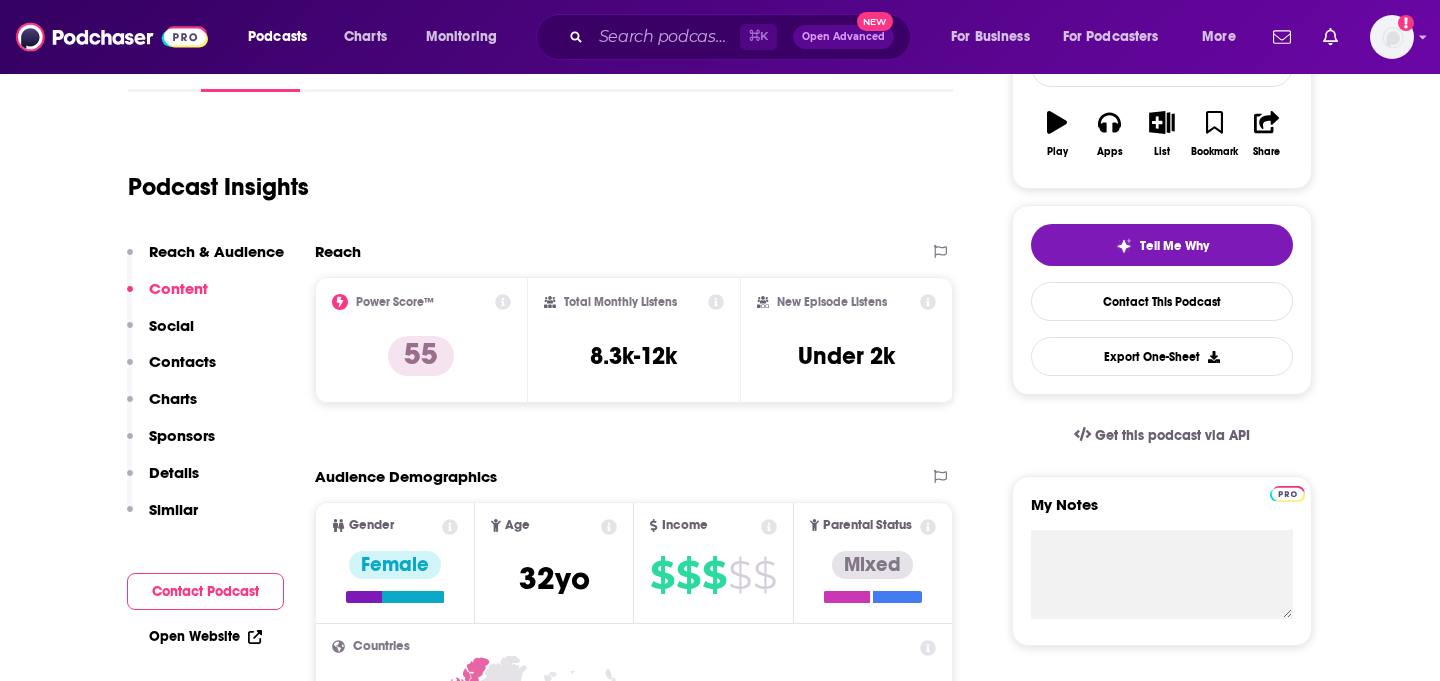 scroll, scrollTop: 0, scrollLeft: 0, axis: both 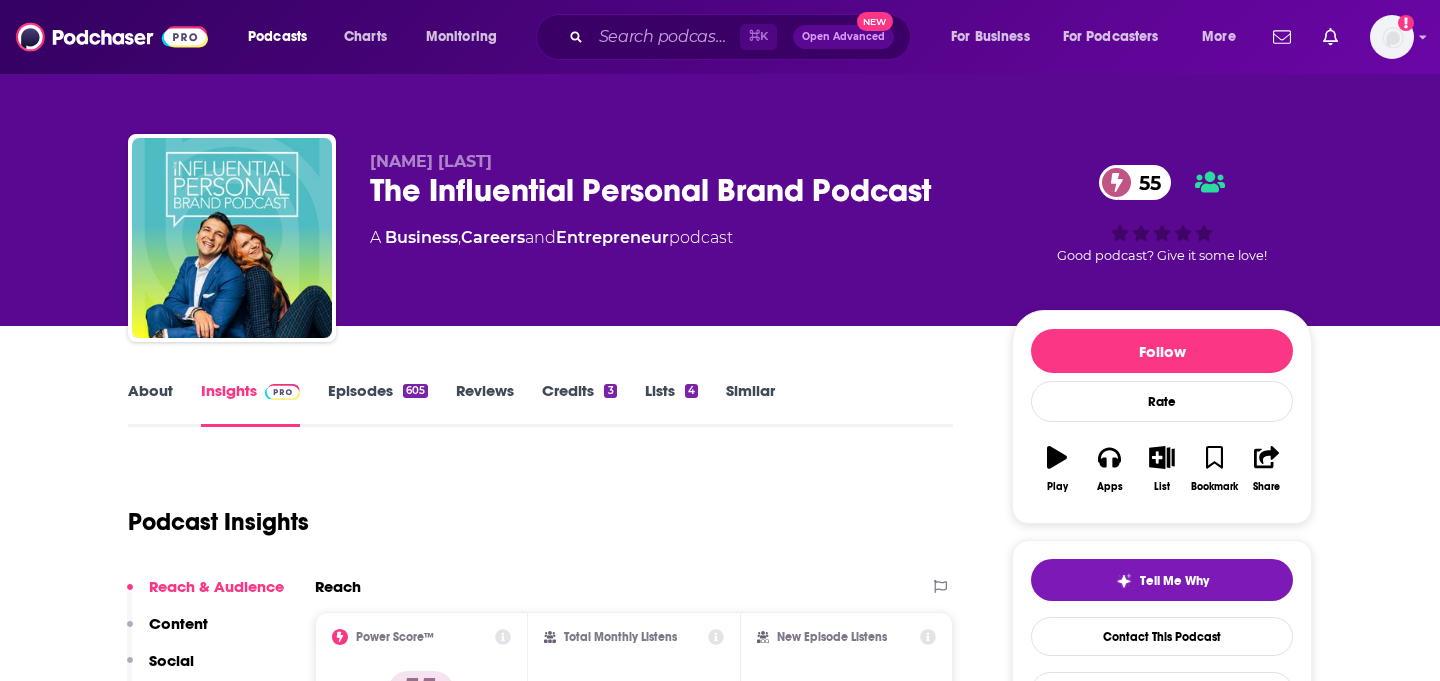 click on "Episodes 605" at bounding box center (378, 404) 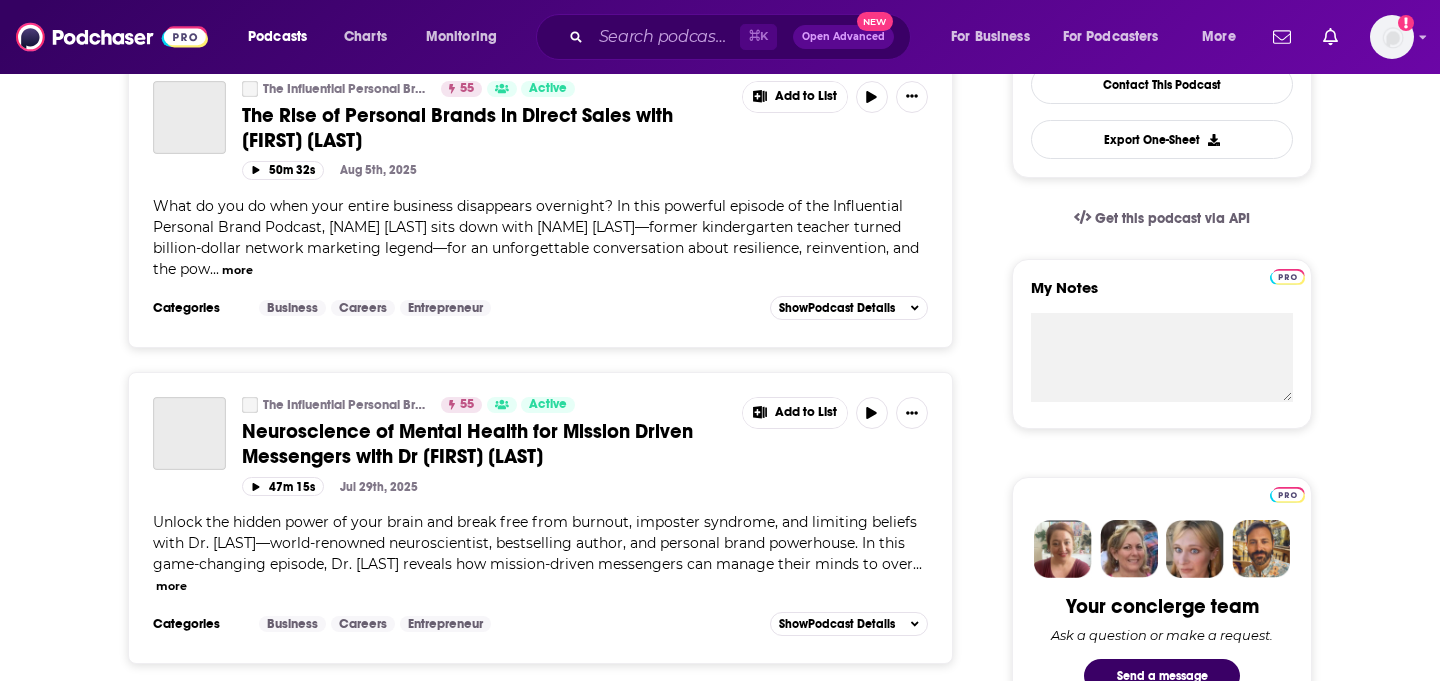 scroll, scrollTop: 555, scrollLeft: 0, axis: vertical 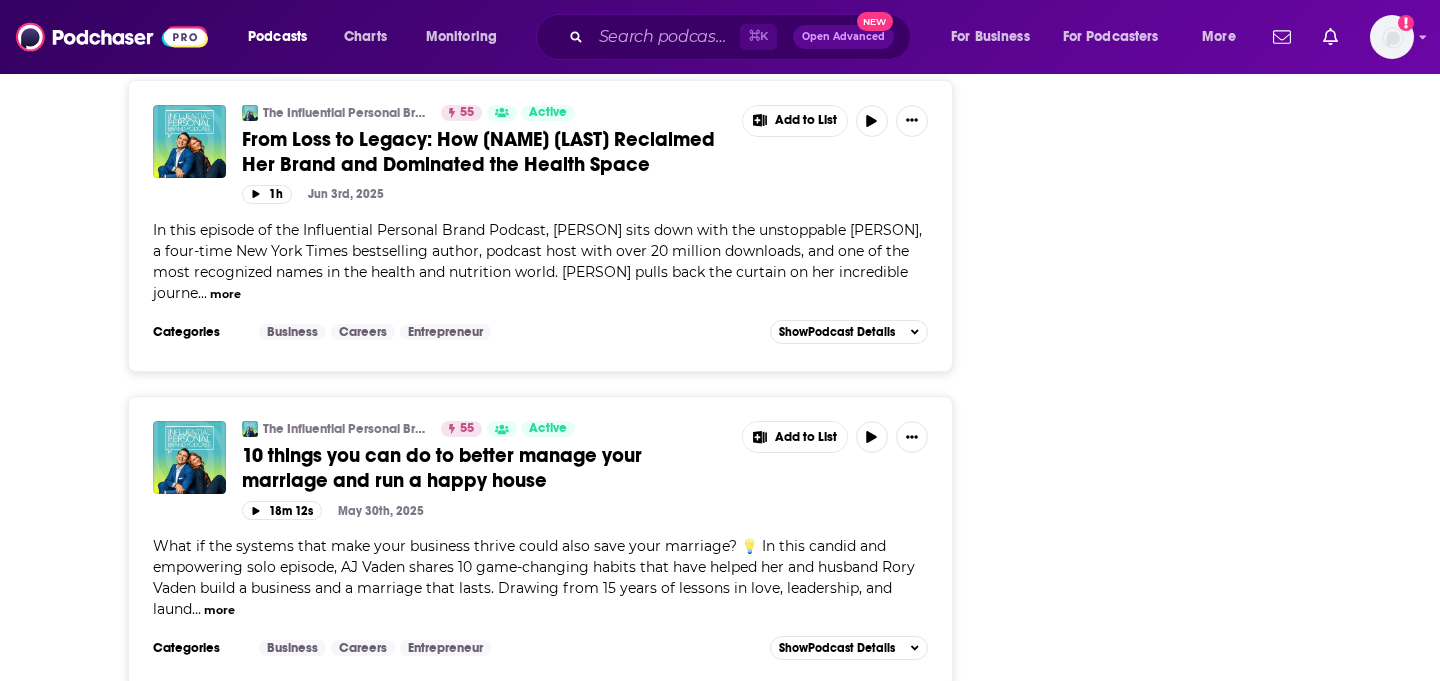 click on "From Loss to Legacy: How [NAME] [LAST] Reclaimed Her Brand and Dominated the Health Space" at bounding box center [478, 152] 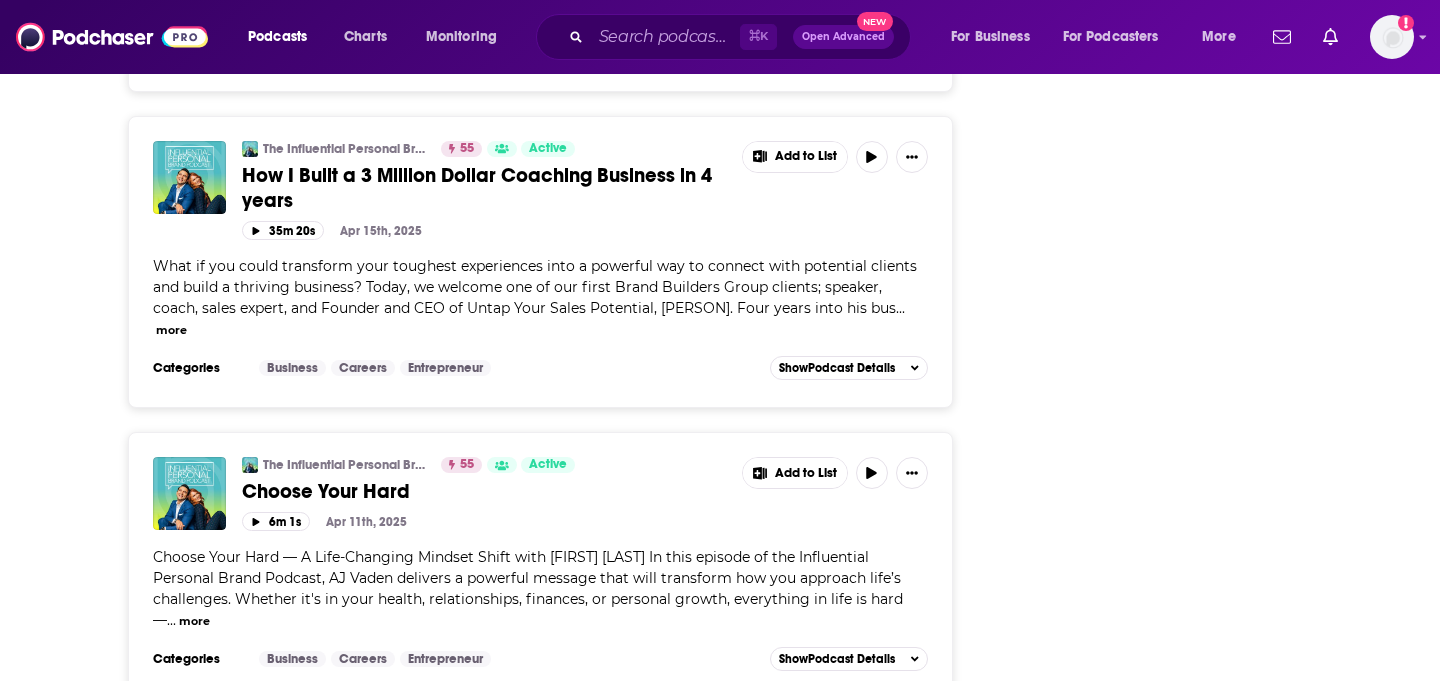 scroll, scrollTop: 7349, scrollLeft: 0, axis: vertical 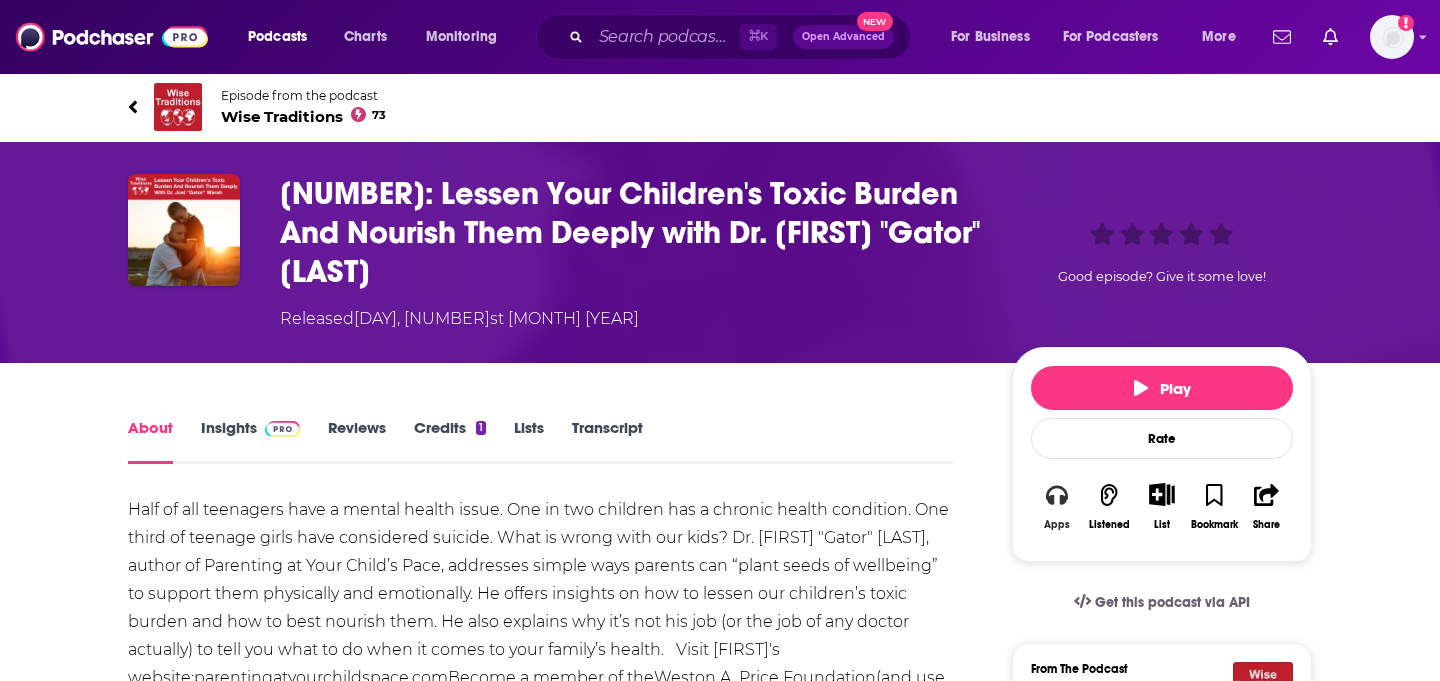 click on "Apps" at bounding box center [1057, 506] 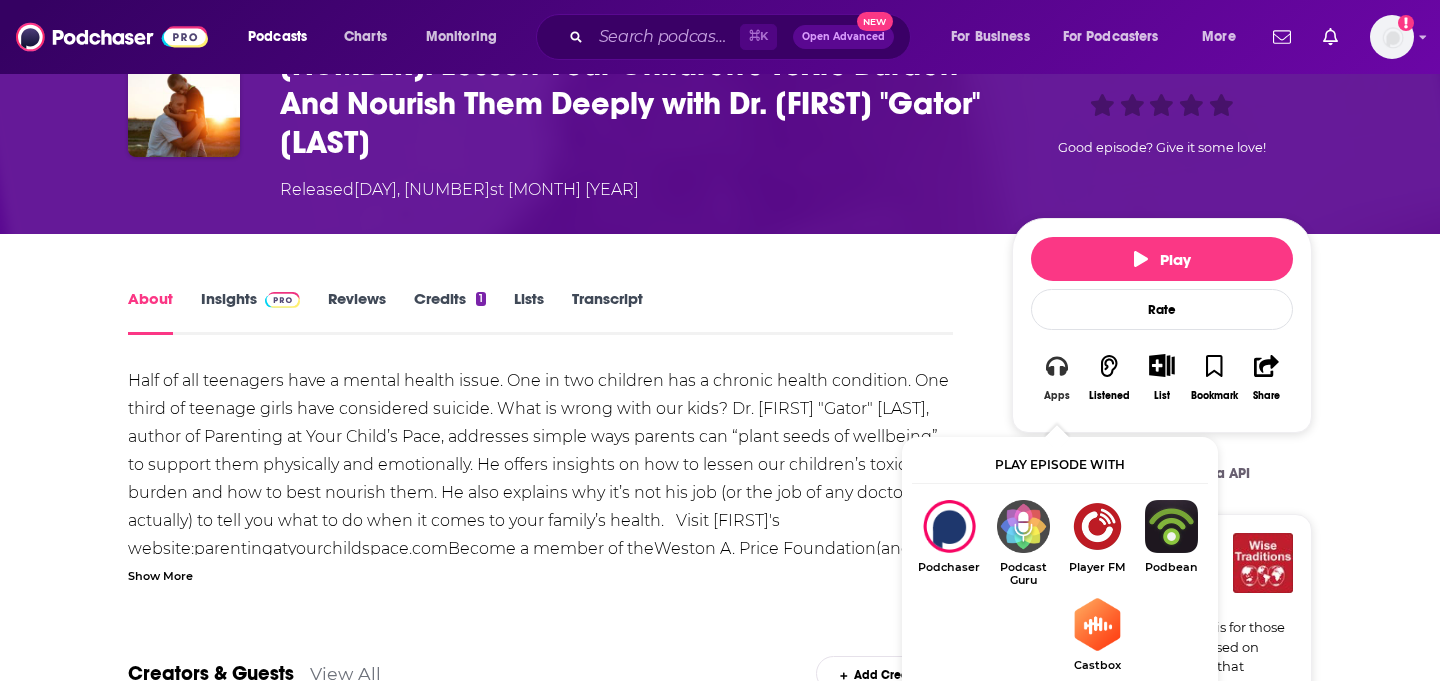 scroll, scrollTop: 216, scrollLeft: 0, axis: vertical 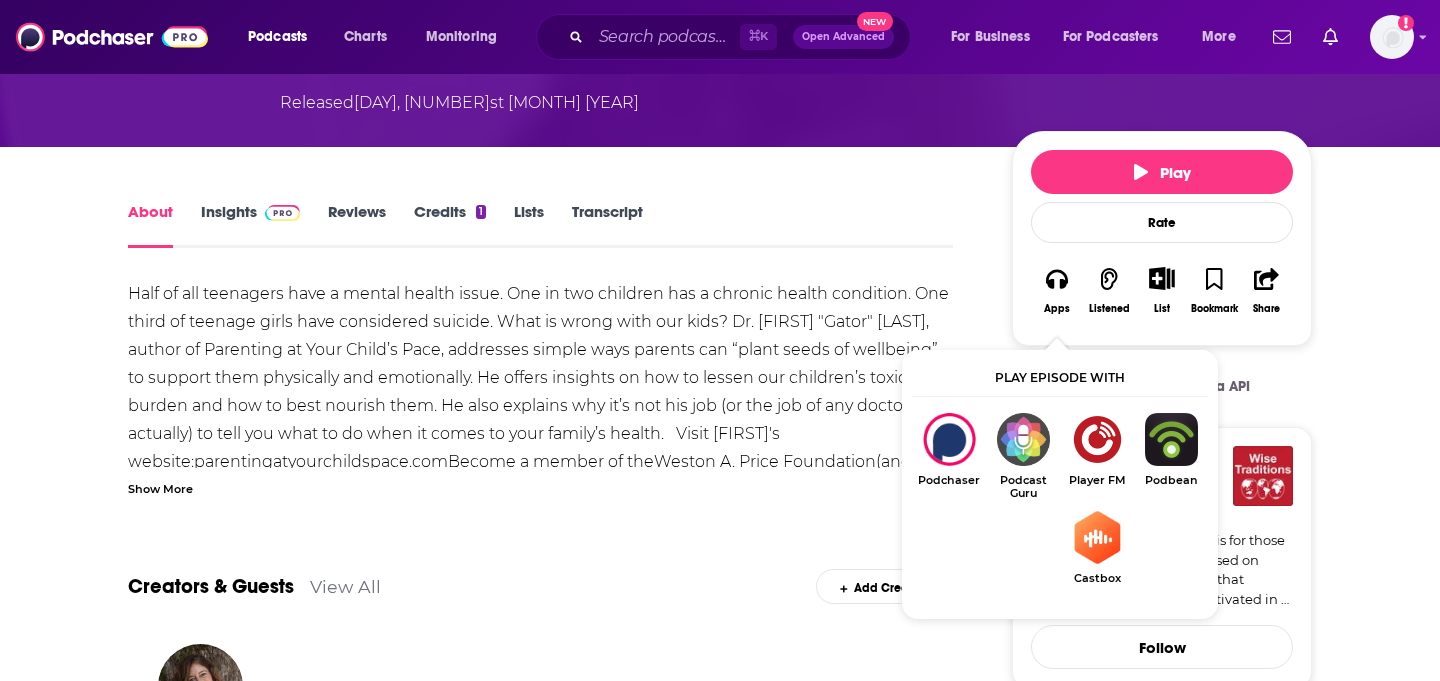 click on "Half of all teenagers have a mental health issue. One in two children has a chronic health condition. One third of teenage girls have considered suicide. What is wrong with our kids? Dr. Joel "Gator" Warsh, author of Parenting at Your Child’s Pace, addresses simple ways parents can “plant seeds of wellbeing” to support them physically and emotionally. He offers insights on how to lessen our children’s toxic burden and how to best nourish them. He also explains why it’s not his job (or the job of any doctor actually) to tell you what to do when it comes to your family’s health.   Visit Joel's website:  parentingatyourchildspace.com  Become a member of the  Weston A. Price Foundation  (and use the code pod10) Check out our sponsors:  Gray Toad Tallow  and  One Earth Health" at bounding box center [540, 392] 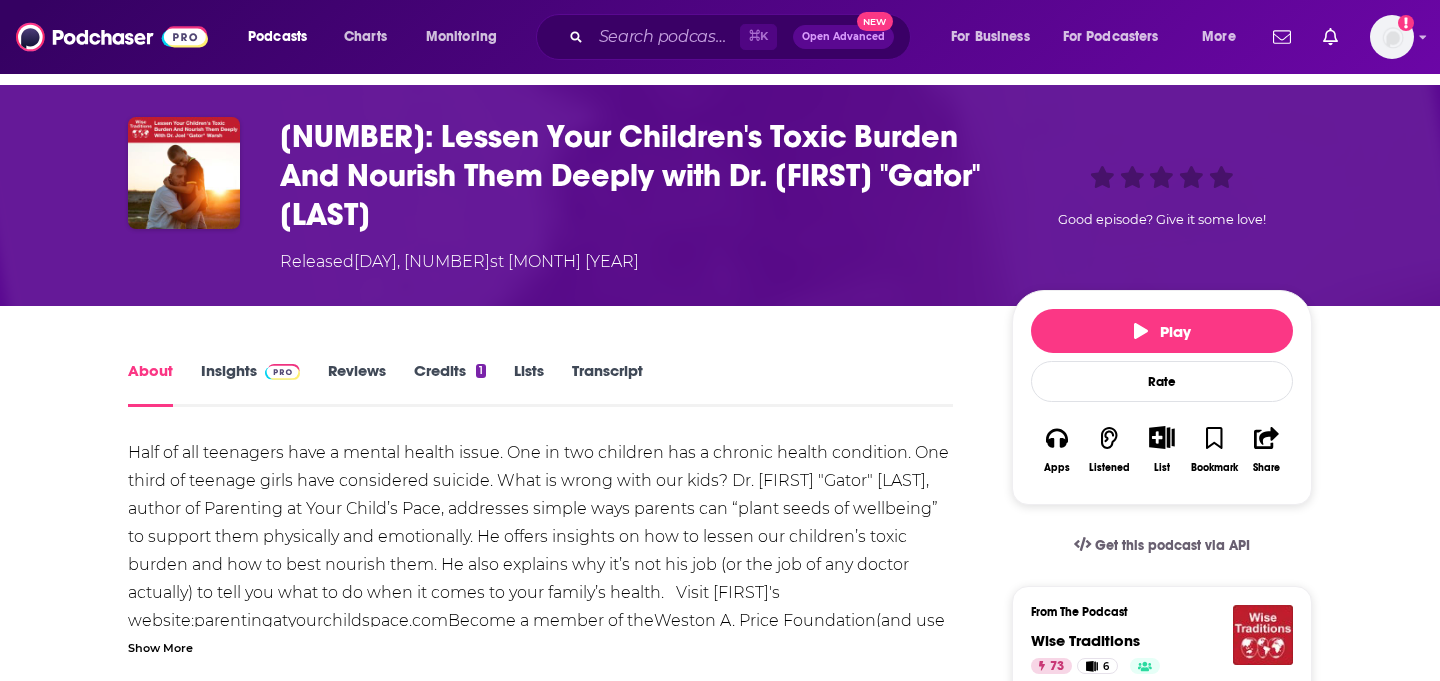 scroll, scrollTop: 24, scrollLeft: 0, axis: vertical 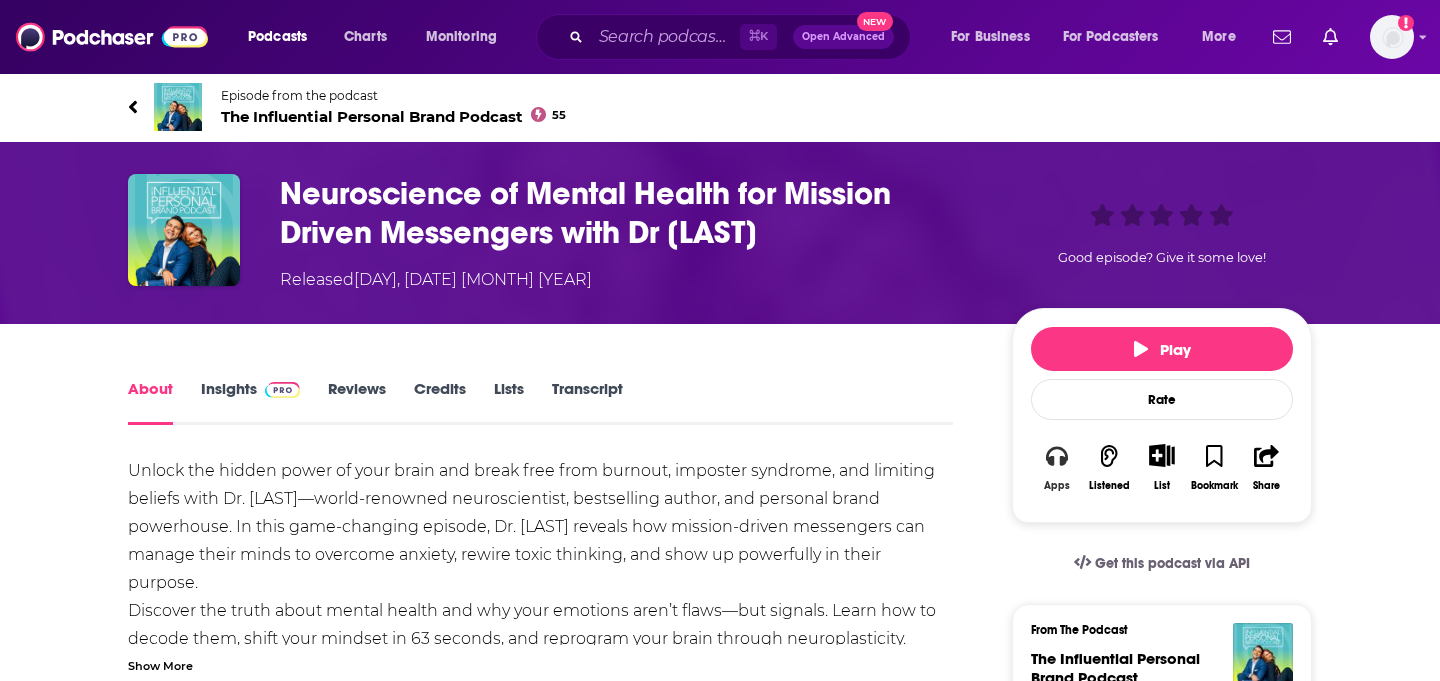 click 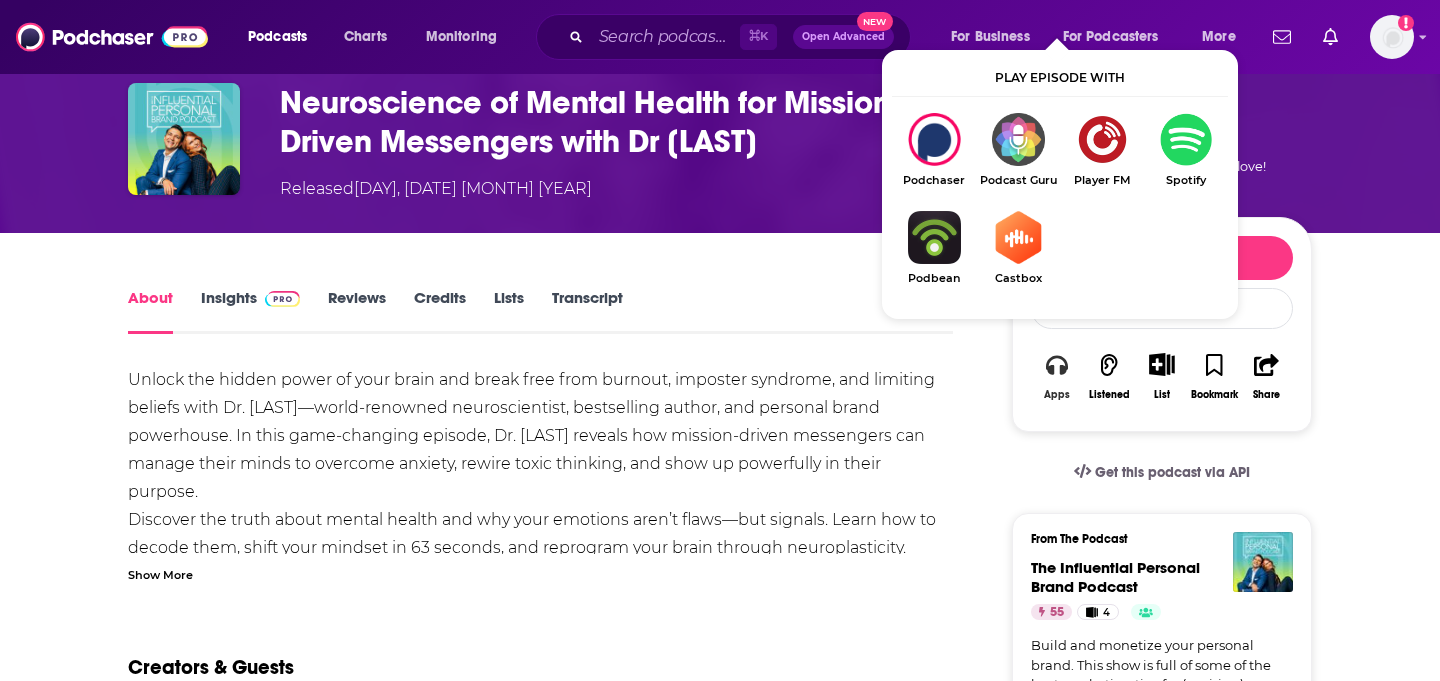 scroll, scrollTop: 125, scrollLeft: 0, axis: vertical 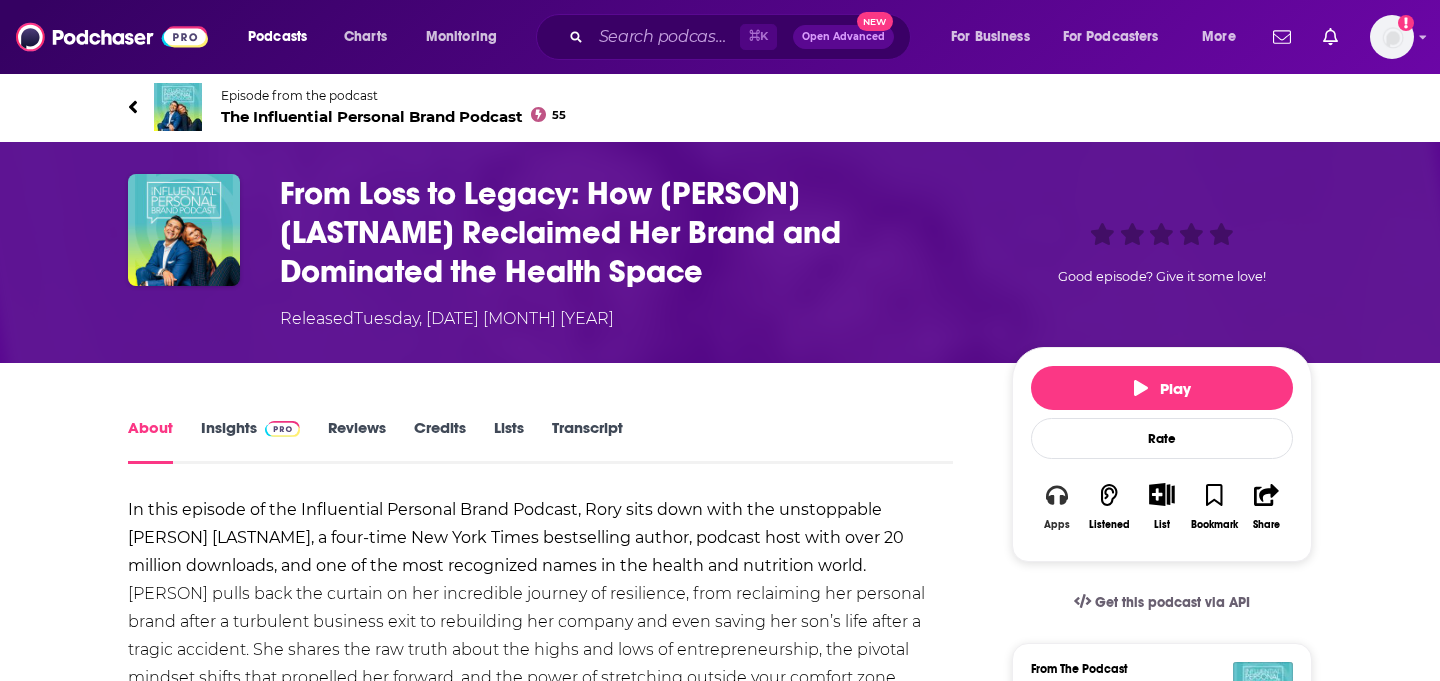 click on "Apps" at bounding box center [1057, 506] 